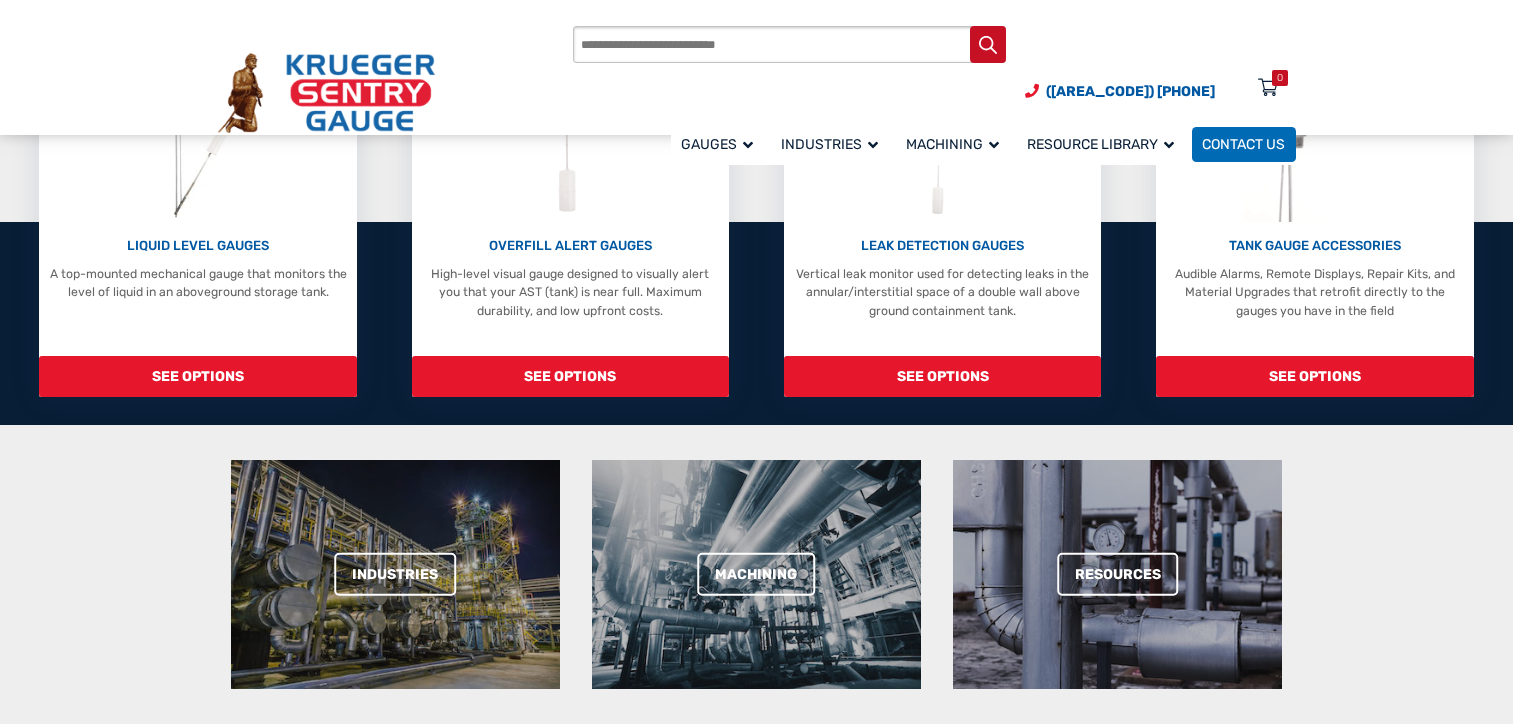 scroll, scrollTop: 400, scrollLeft: 0, axis: vertical 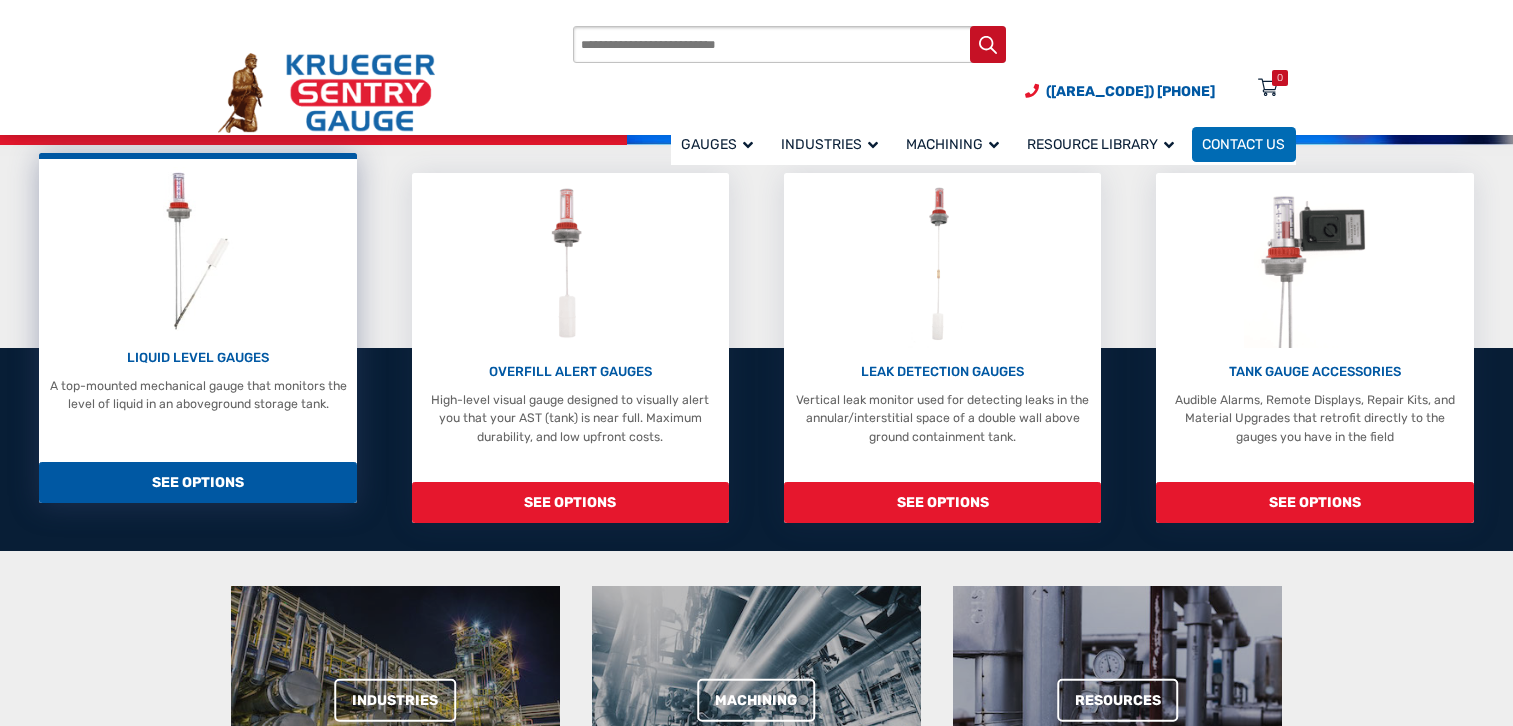 click on "SEE OPTIONS" at bounding box center (198, 482) 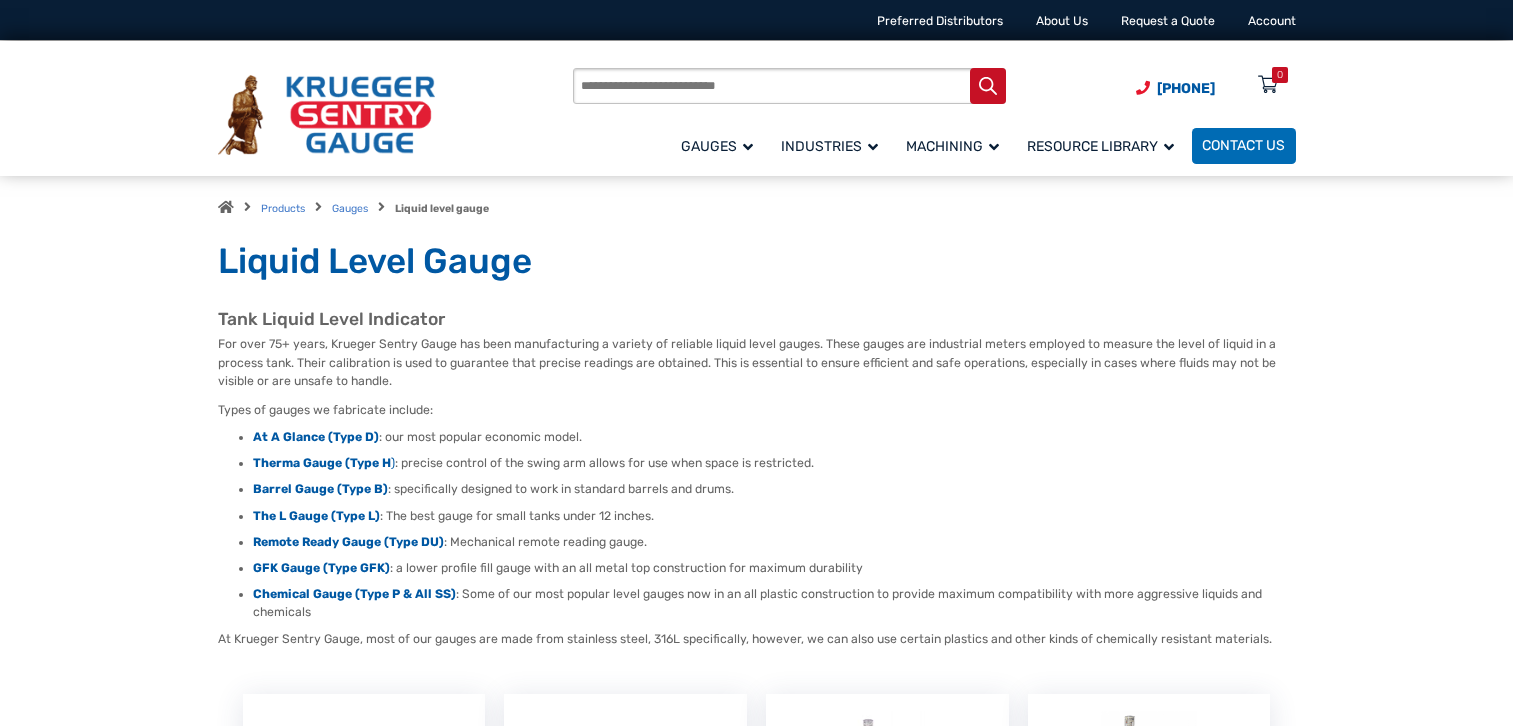 scroll, scrollTop: 0, scrollLeft: 0, axis: both 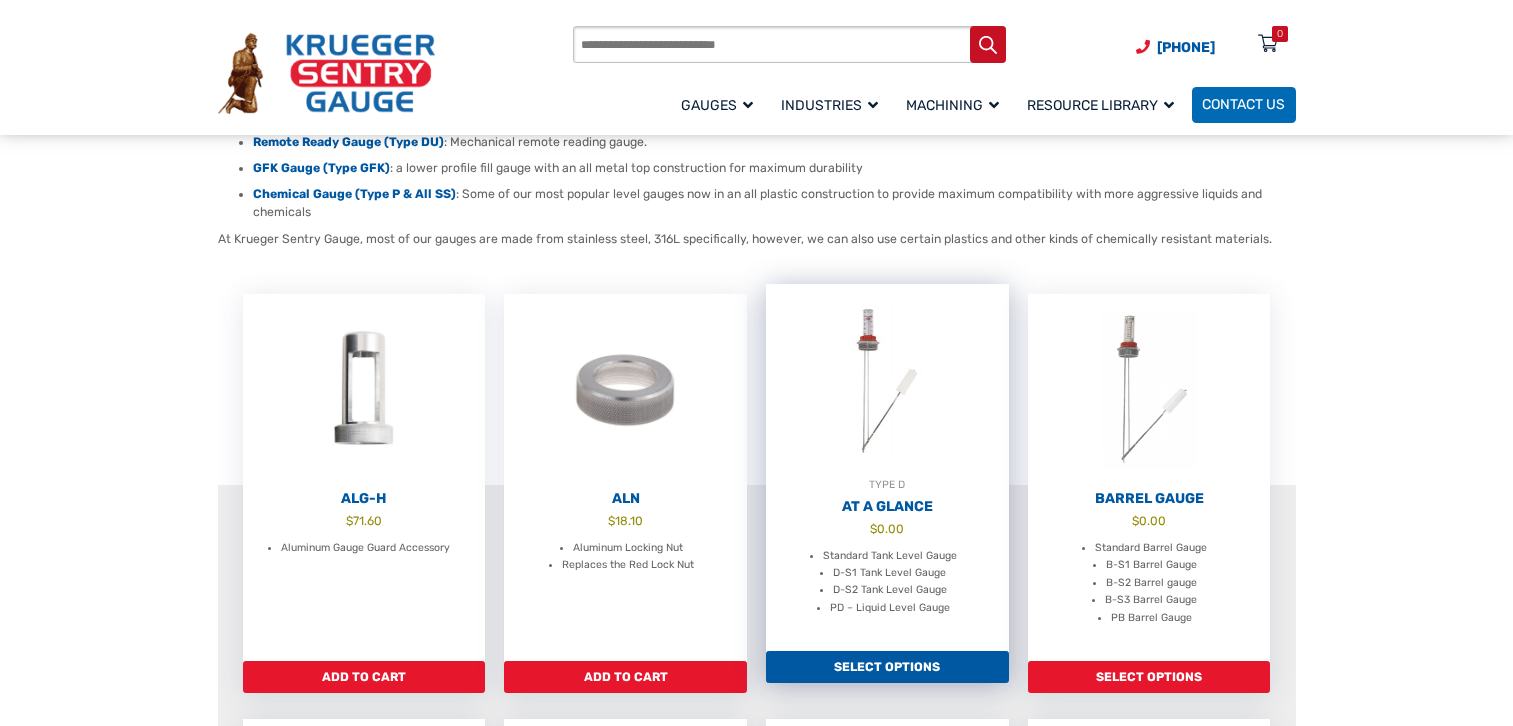 click on "At A Glance" at bounding box center [887, 507] 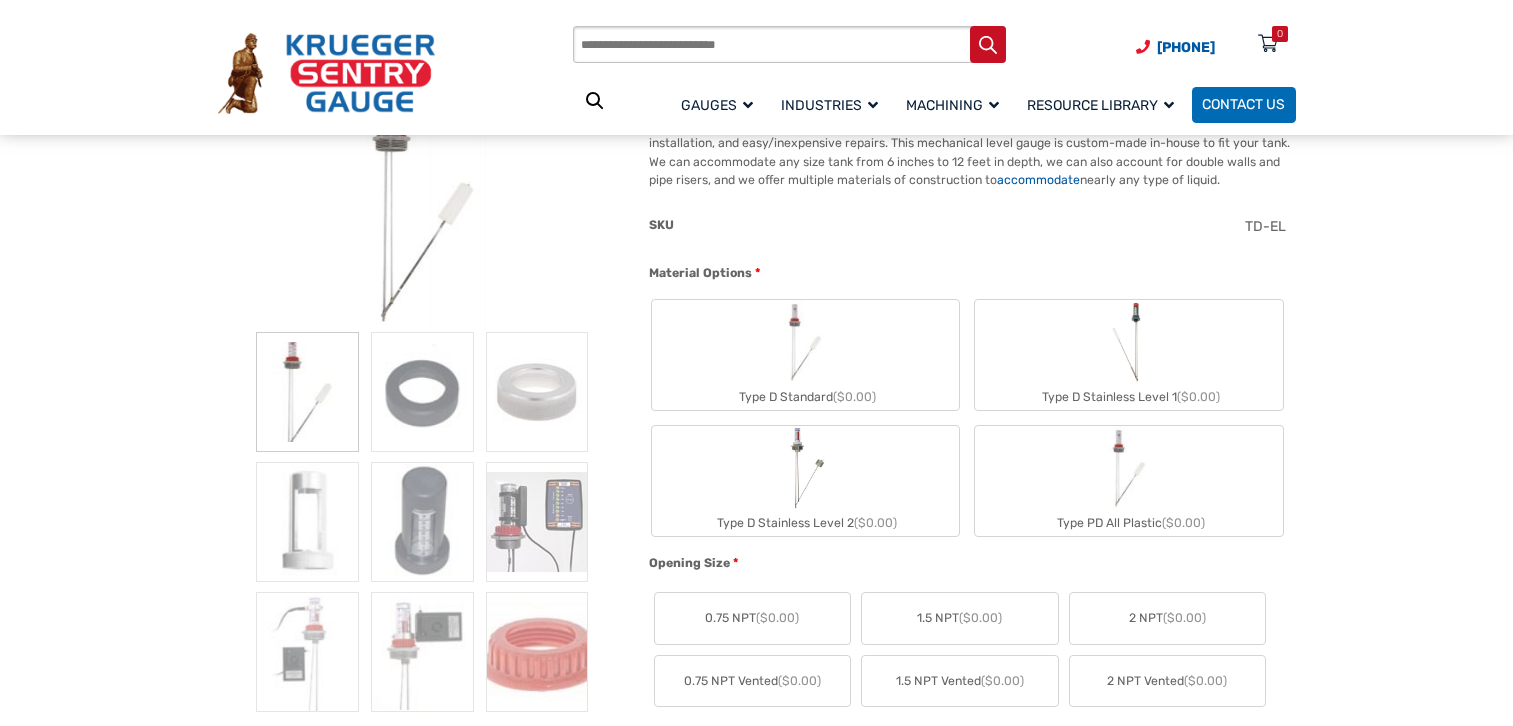 scroll, scrollTop: 401, scrollLeft: 0, axis: vertical 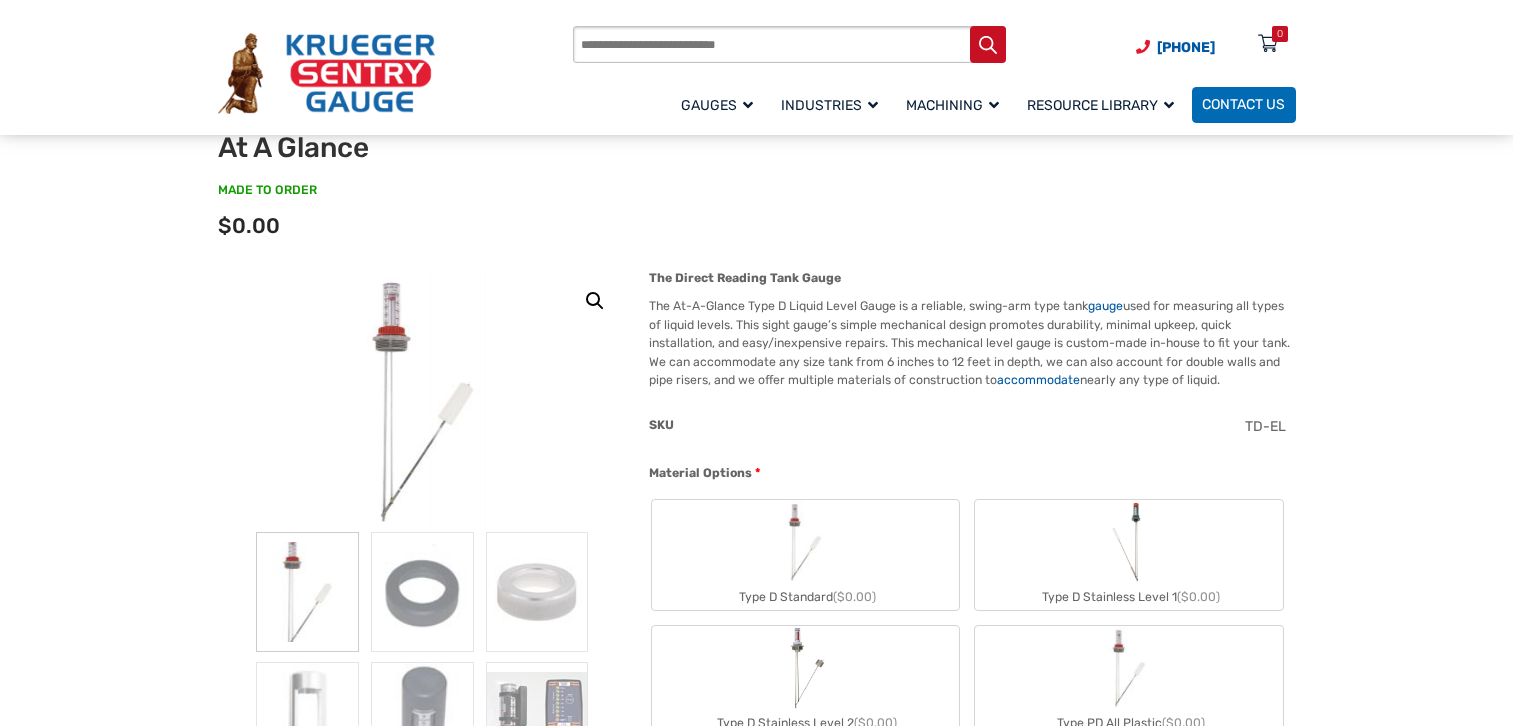 click at bounding box center (1129, 542) 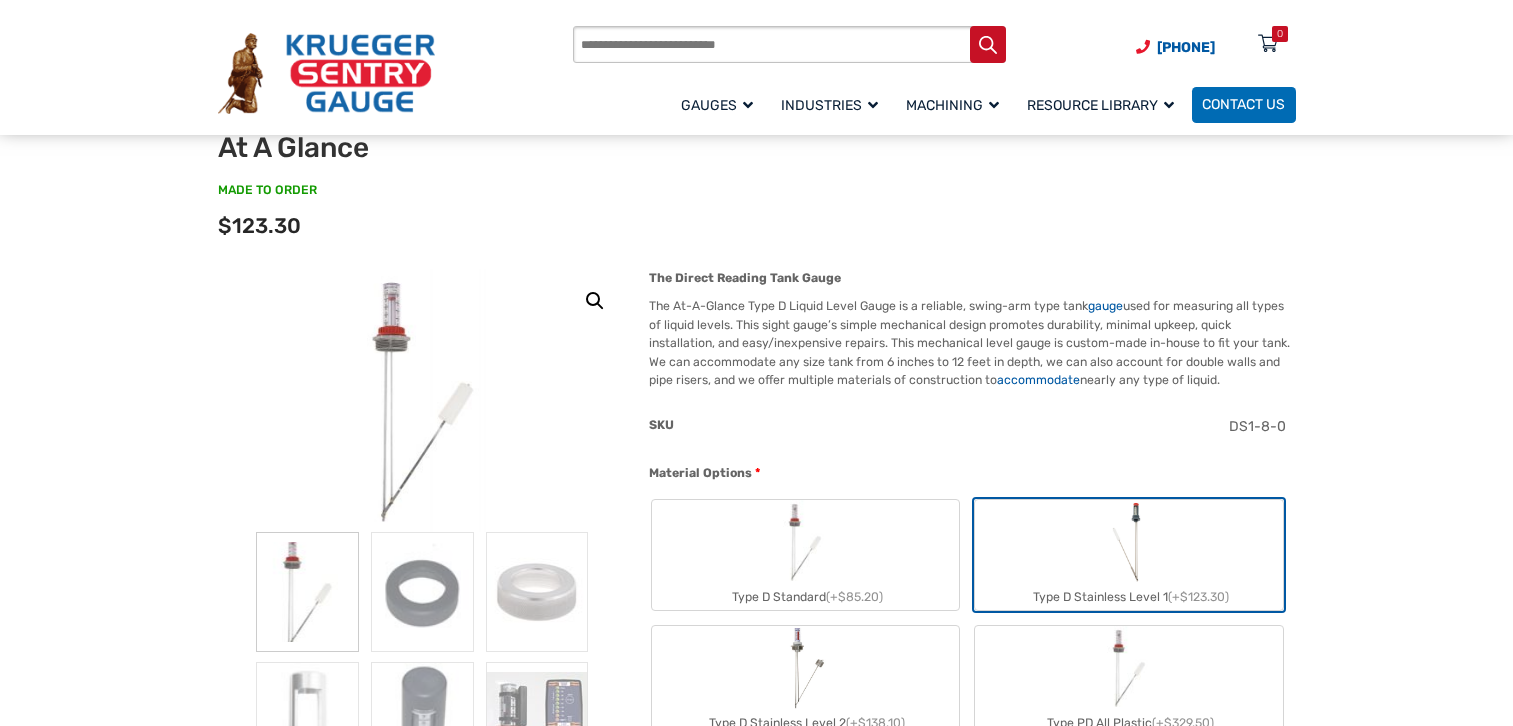 click at bounding box center [1129, 542] 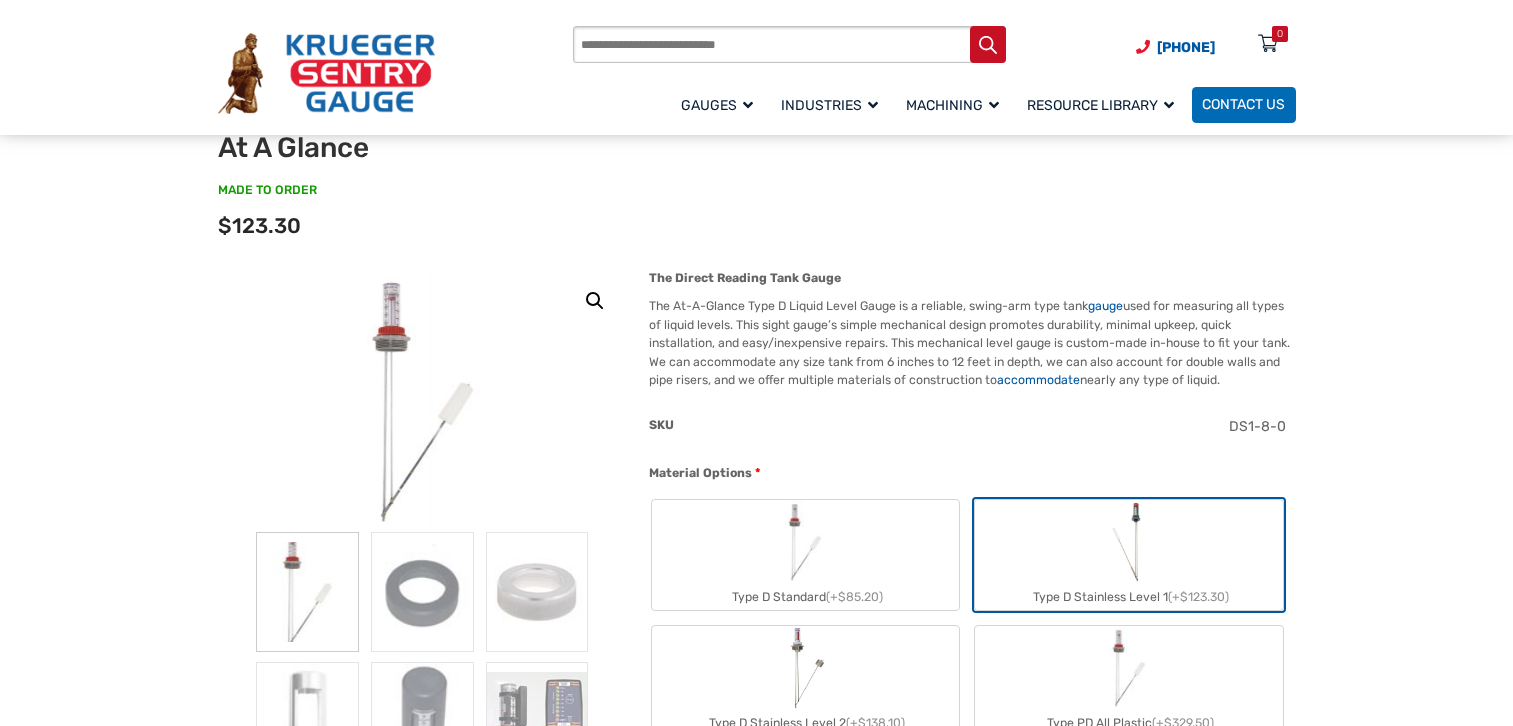click at bounding box center (1129, 542) 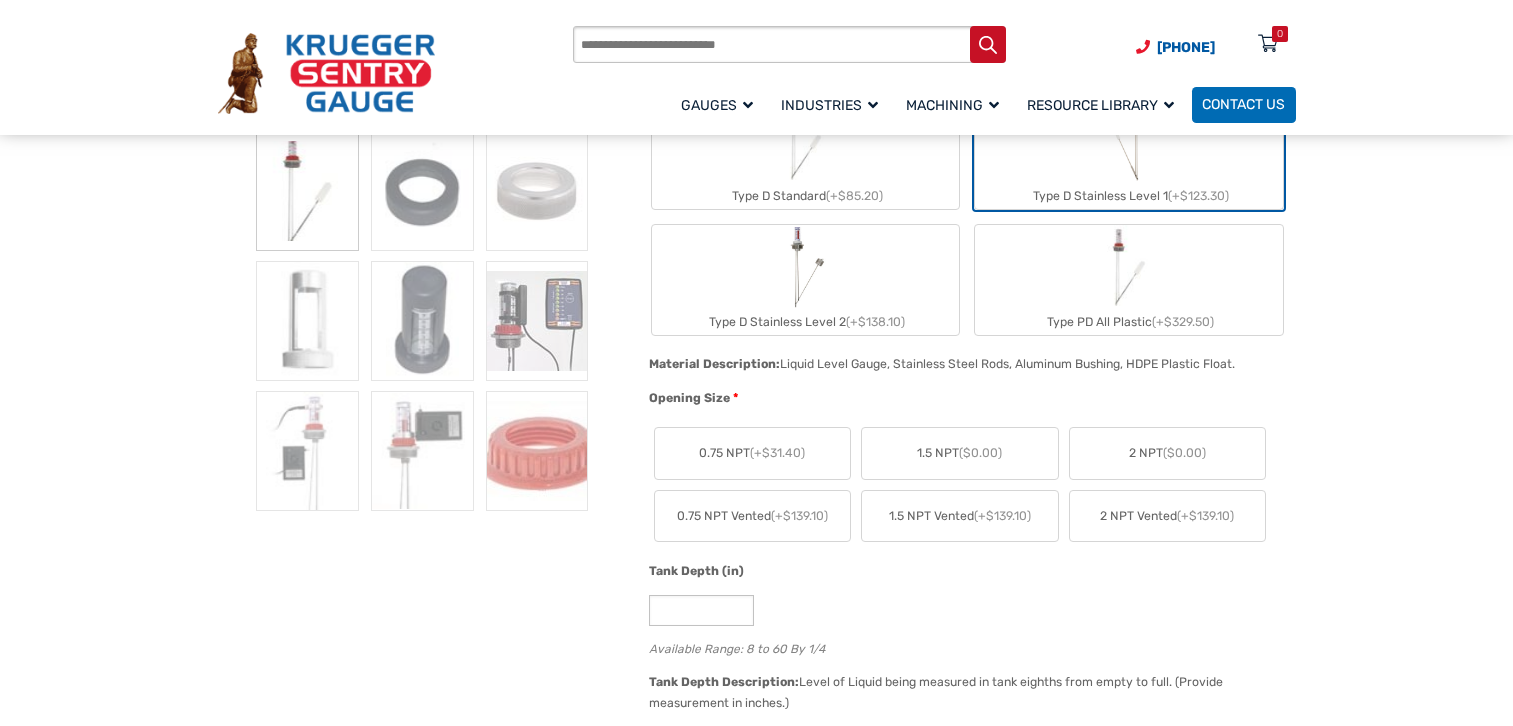 scroll, scrollTop: 401, scrollLeft: 0, axis: vertical 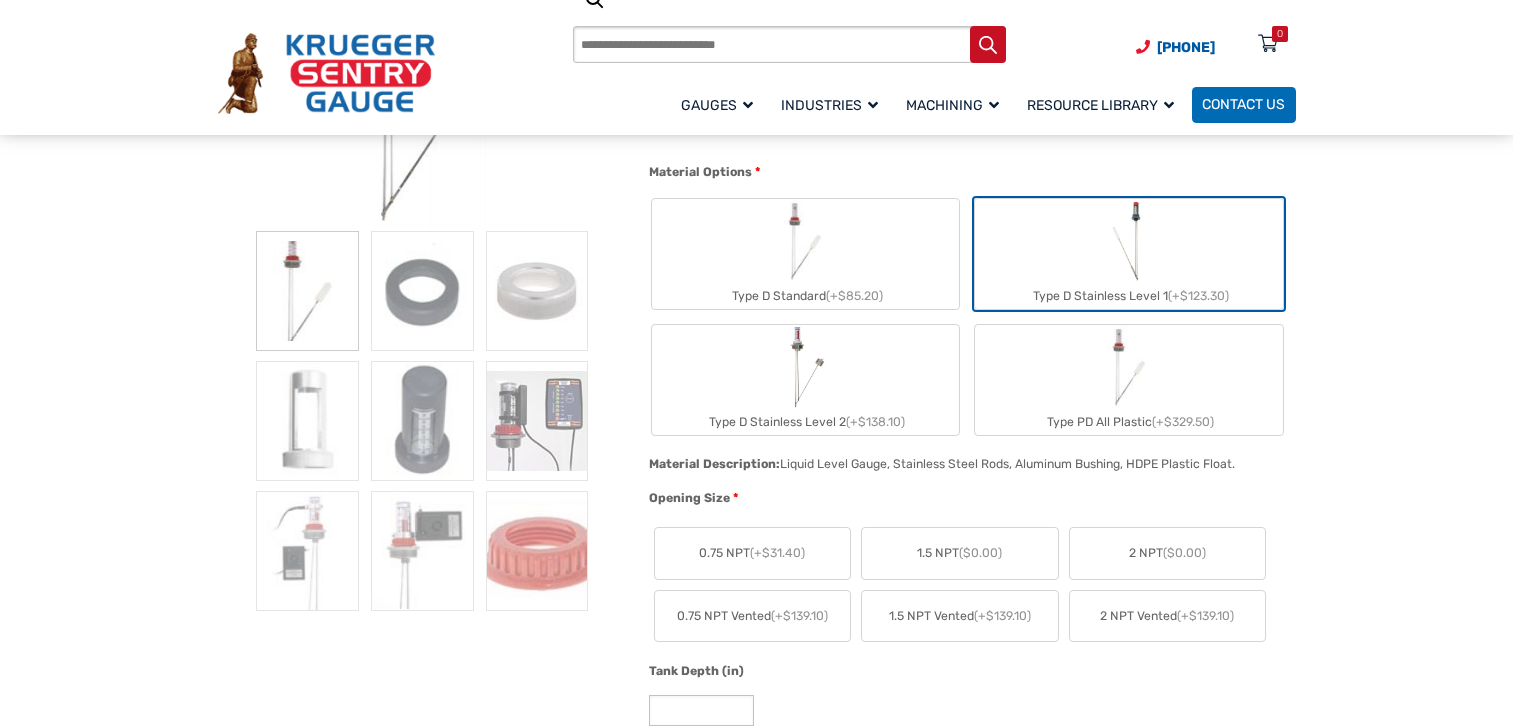 click at bounding box center [805, 367] 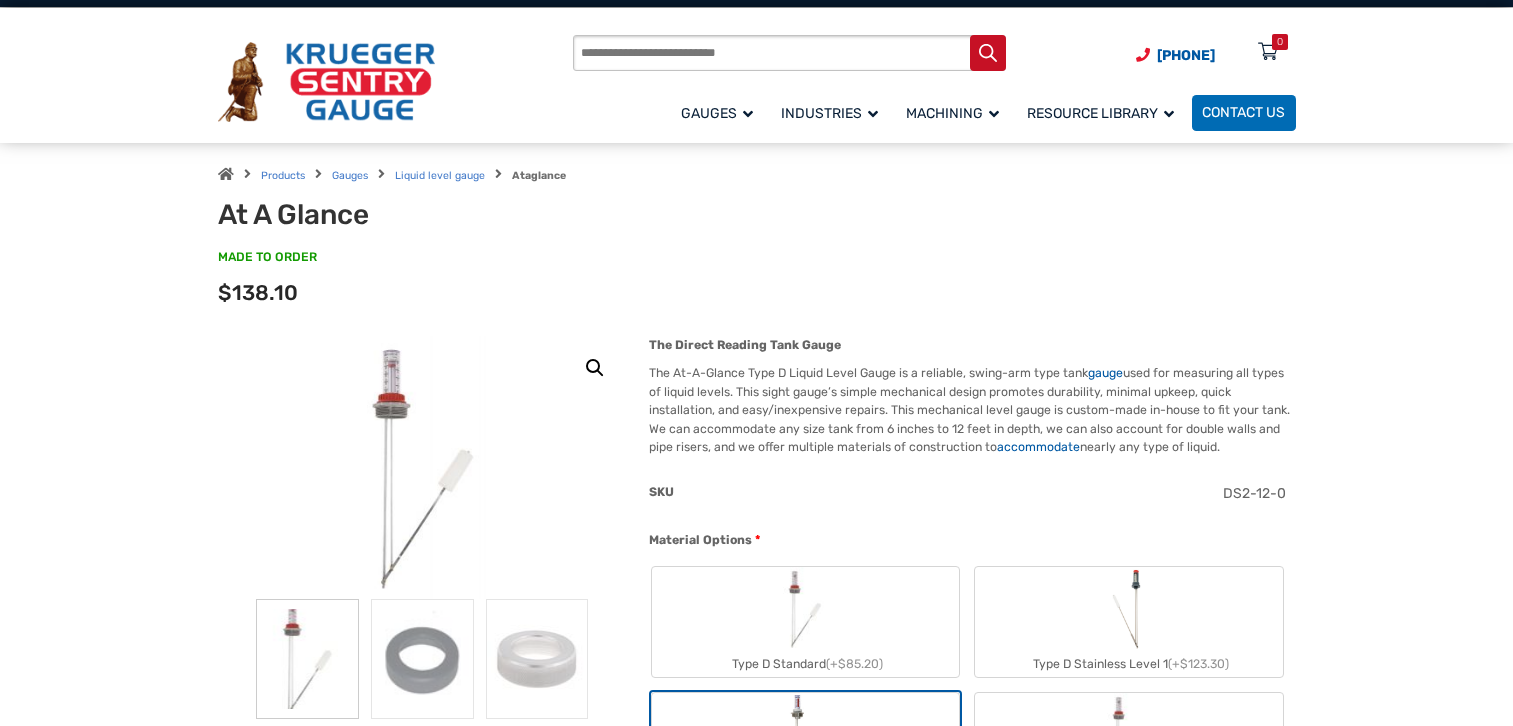 scroll, scrollTop: 0, scrollLeft: 0, axis: both 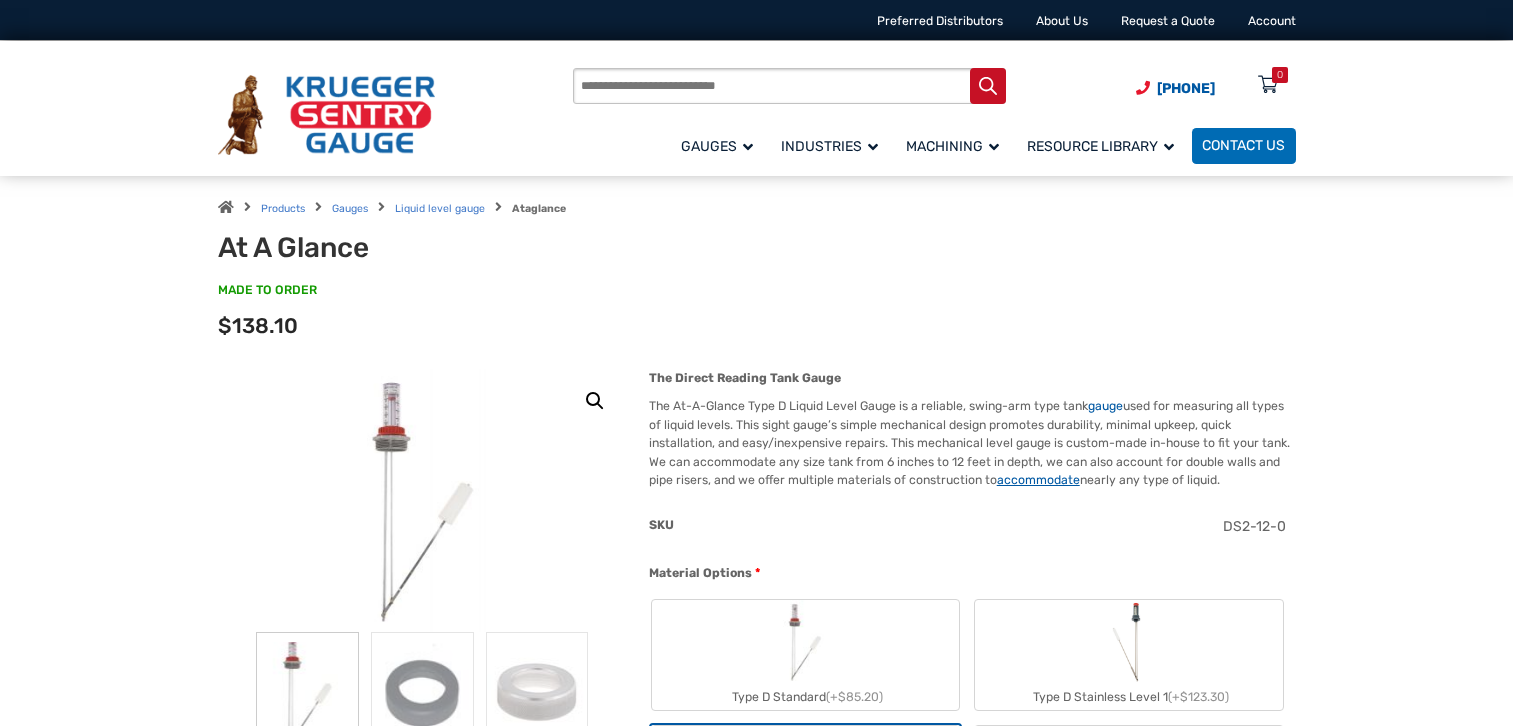 click on "accommodate" at bounding box center [1038, 480] 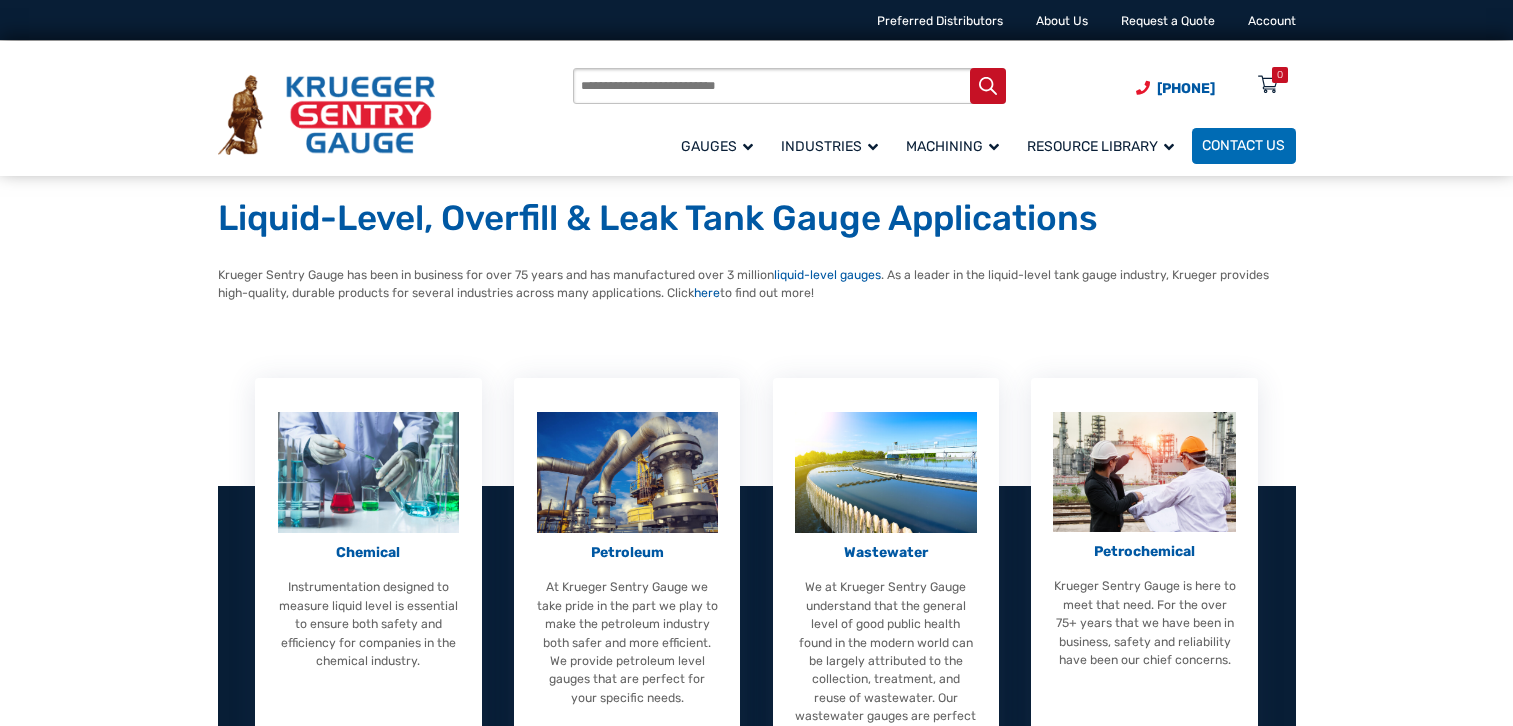 scroll, scrollTop: 0, scrollLeft: 0, axis: both 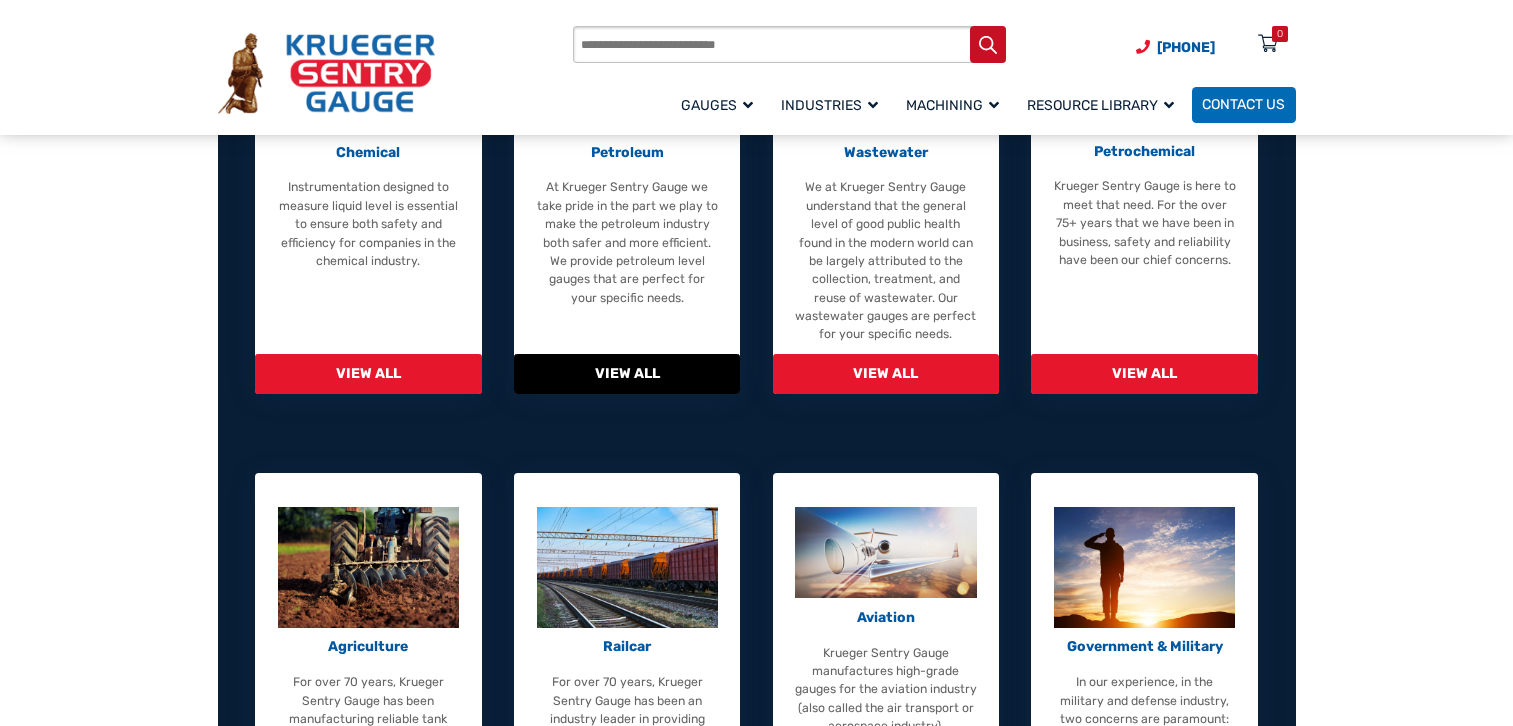 click on "View All" at bounding box center (627, 374) 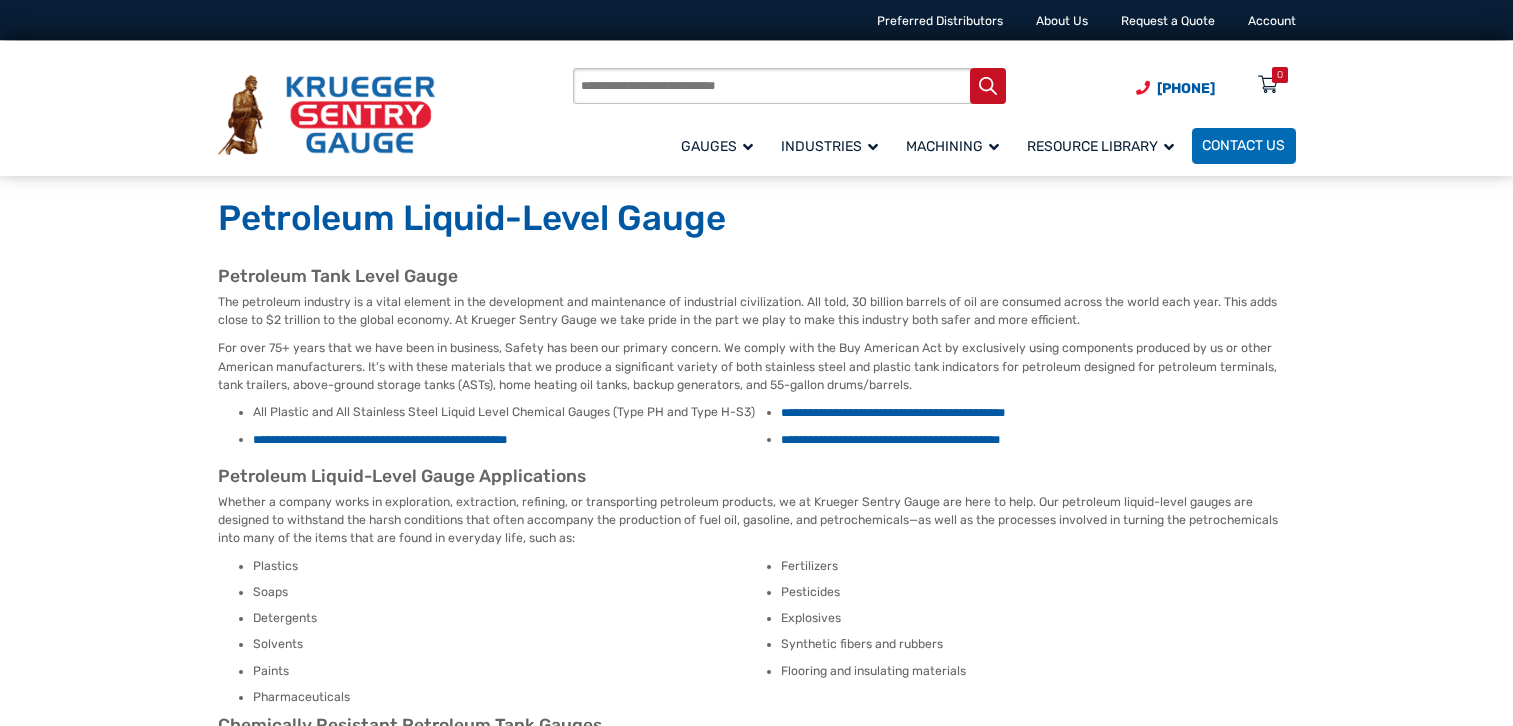scroll, scrollTop: 0, scrollLeft: 0, axis: both 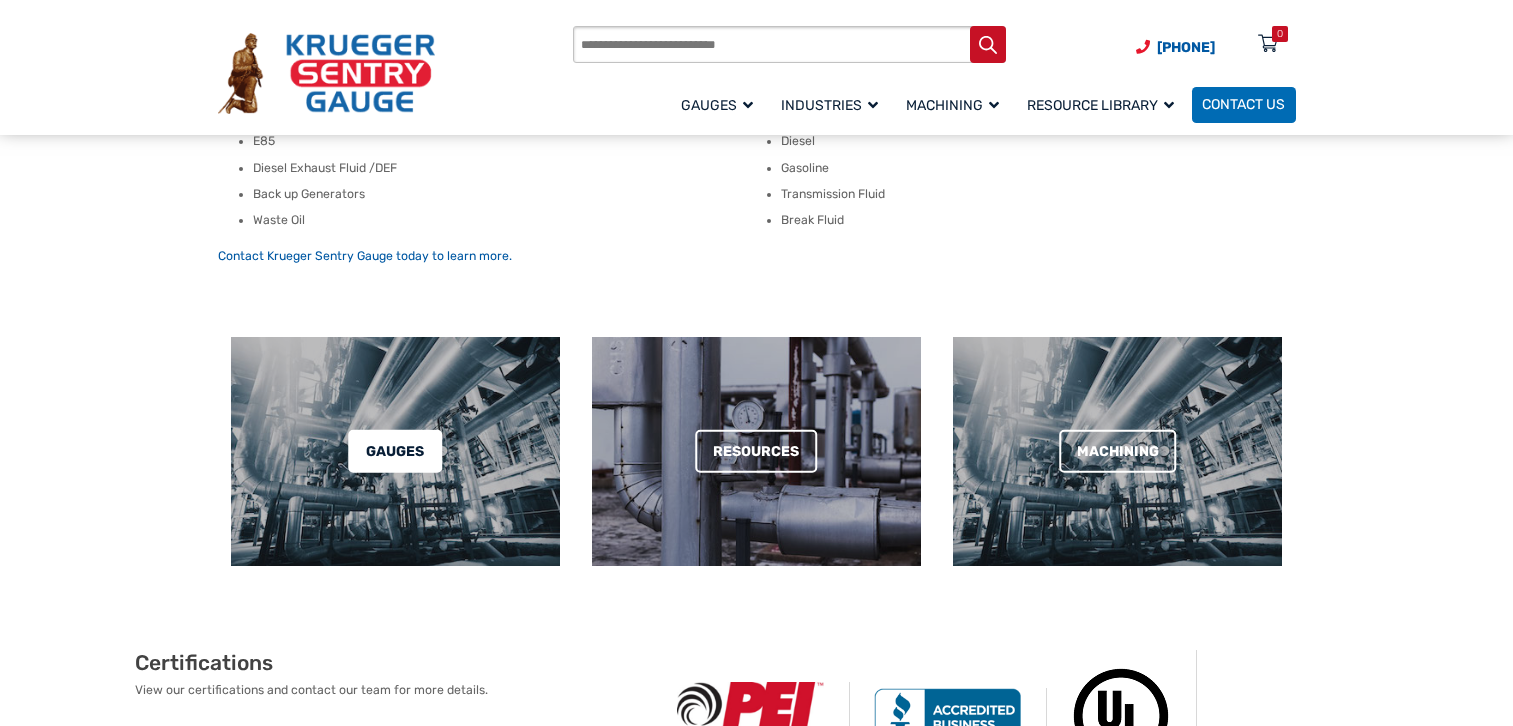 click on "Gauges" at bounding box center [396, 451] 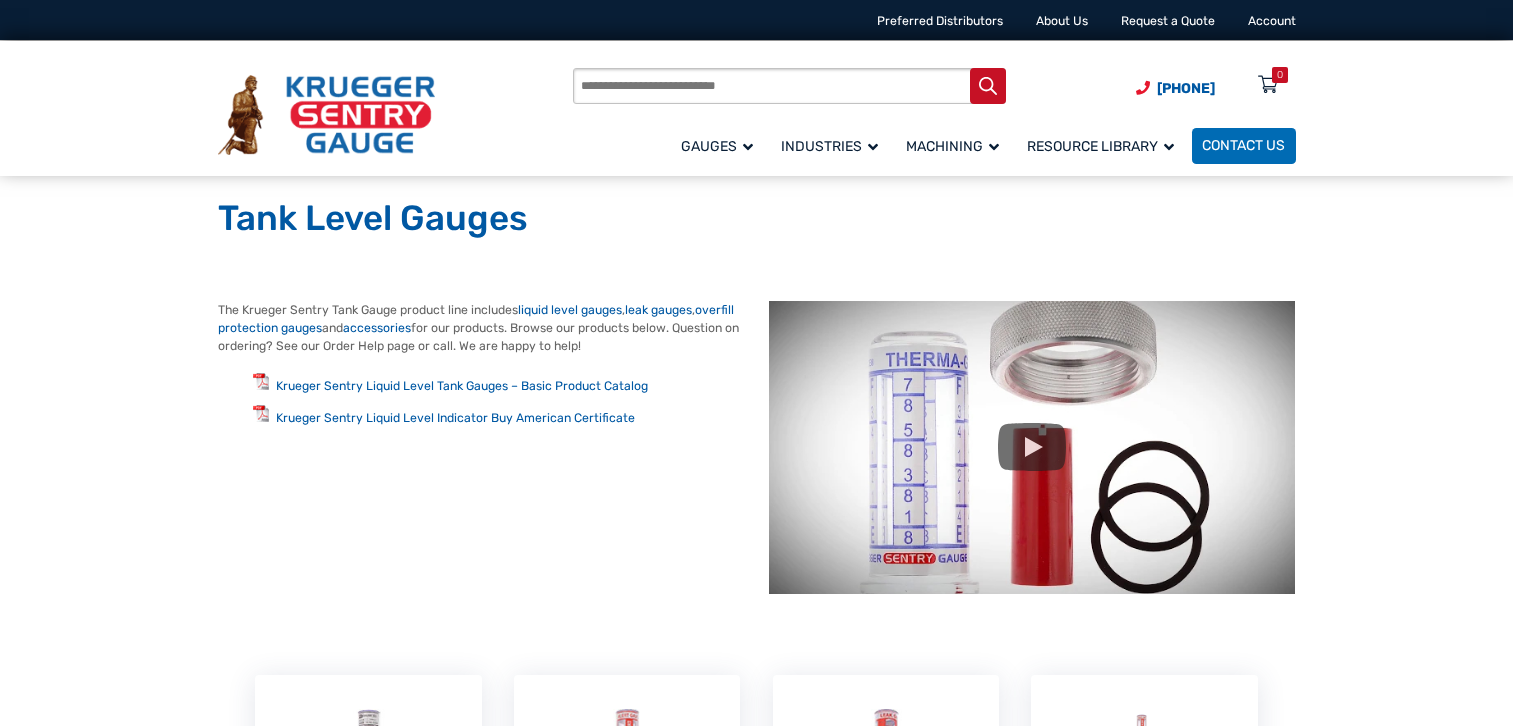 scroll, scrollTop: 0, scrollLeft: 0, axis: both 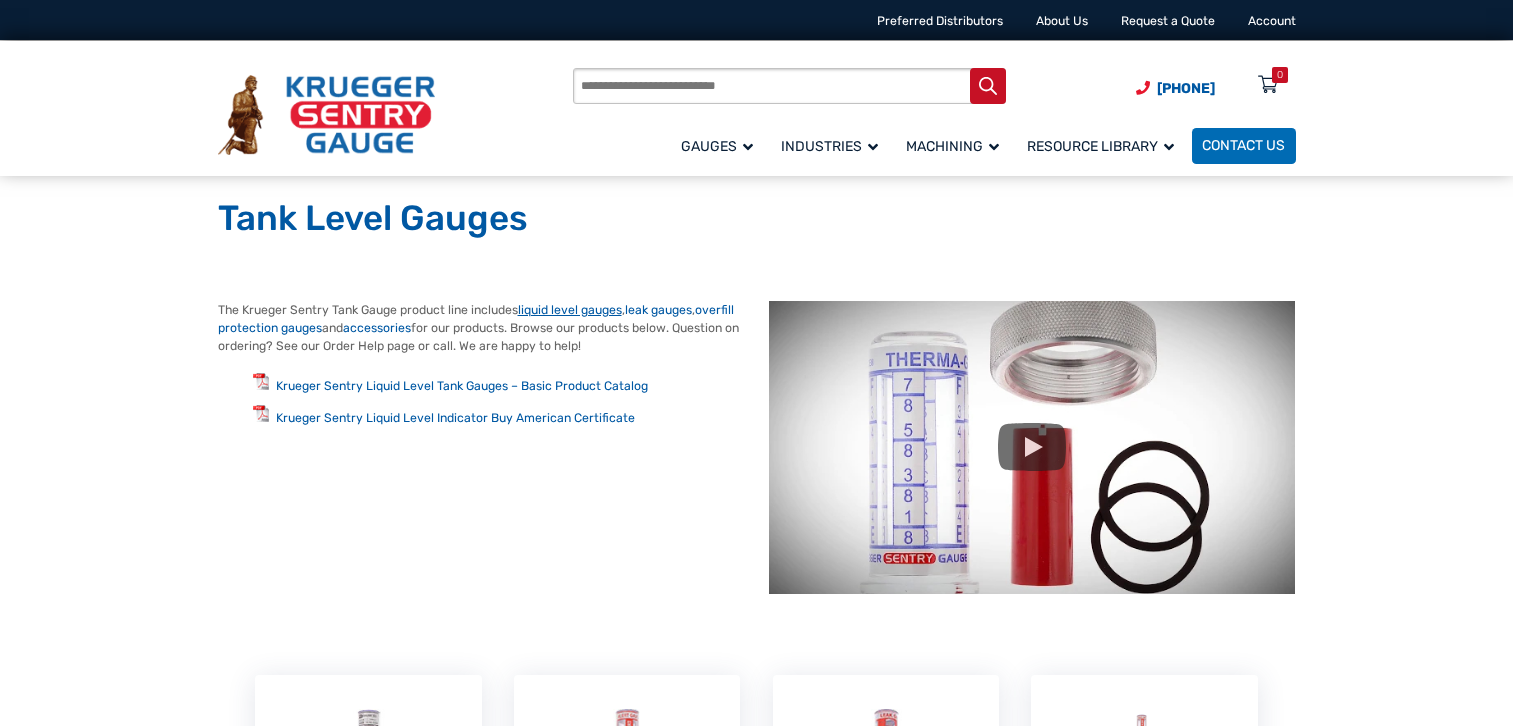 click on "liquid level gauges" at bounding box center [570, 310] 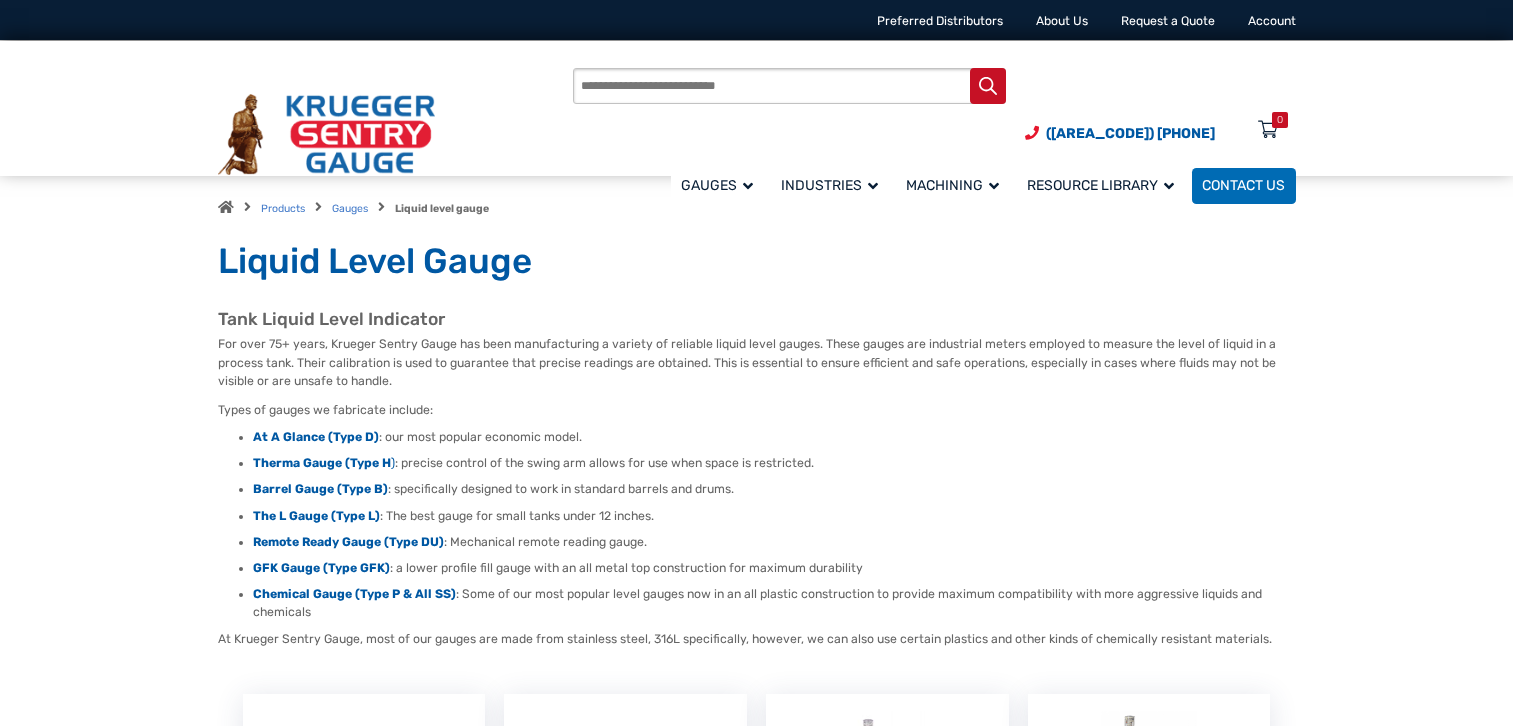 scroll, scrollTop: 0, scrollLeft: 0, axis: both 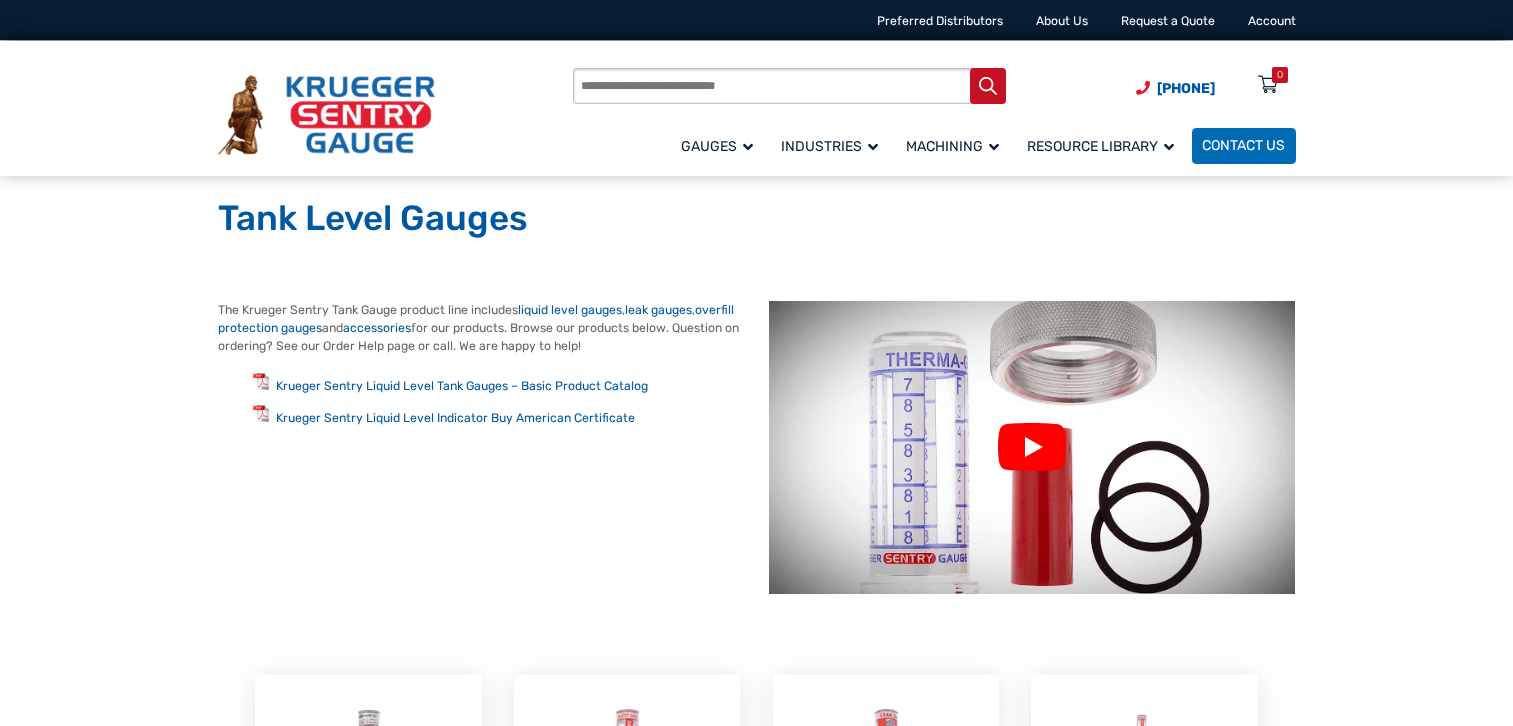 click at bounding box center (1032, 448) 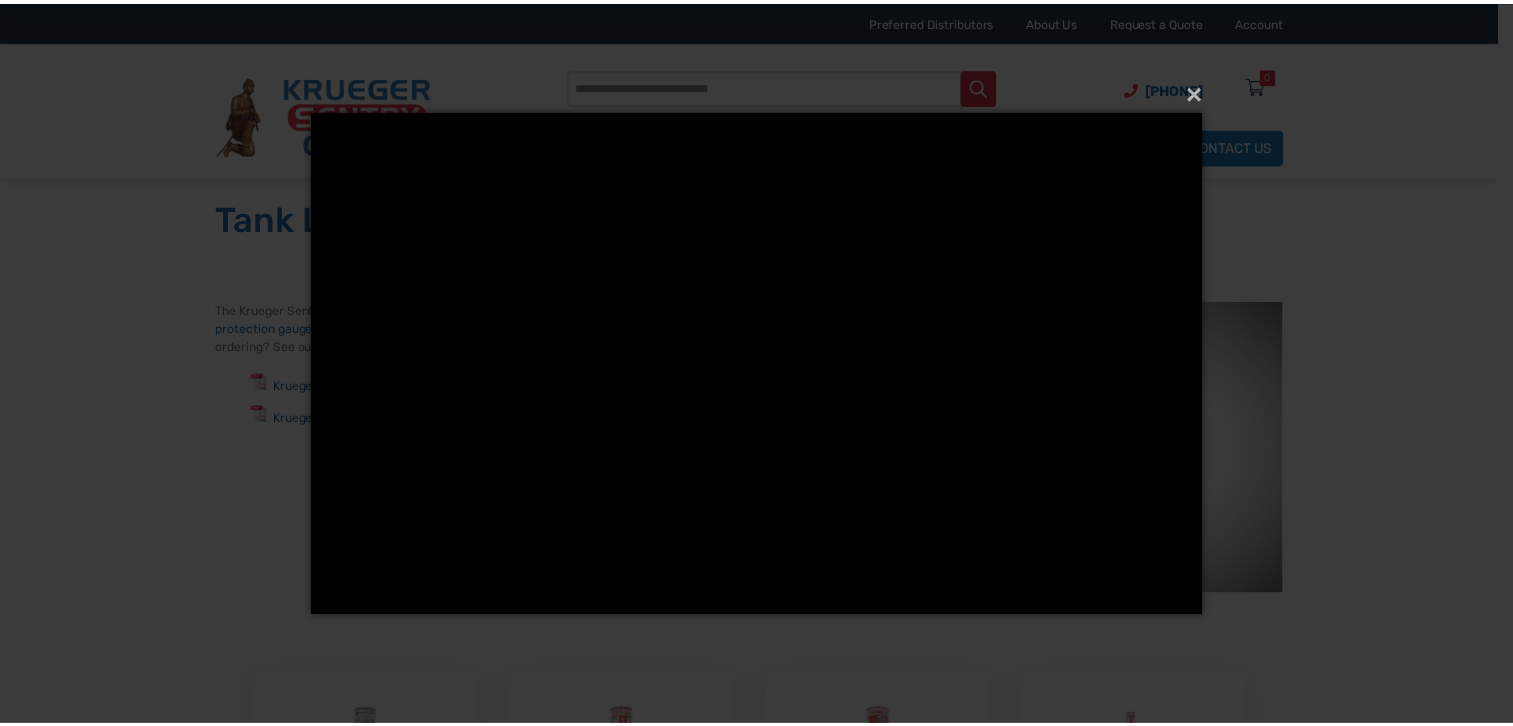 scroll, scrollTop: 0, scrollLeft: 0, axis: both 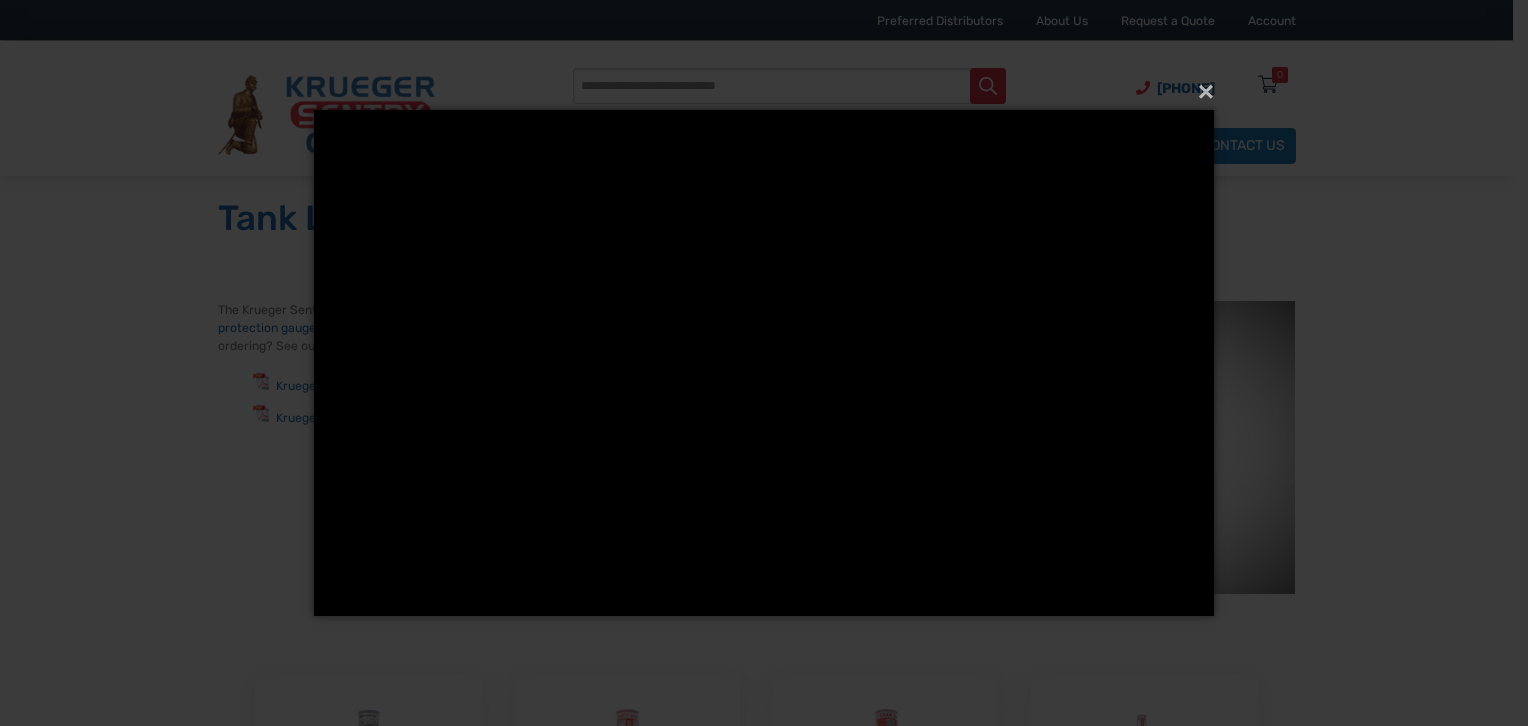 click on "×" at bounding box center (764, 363) 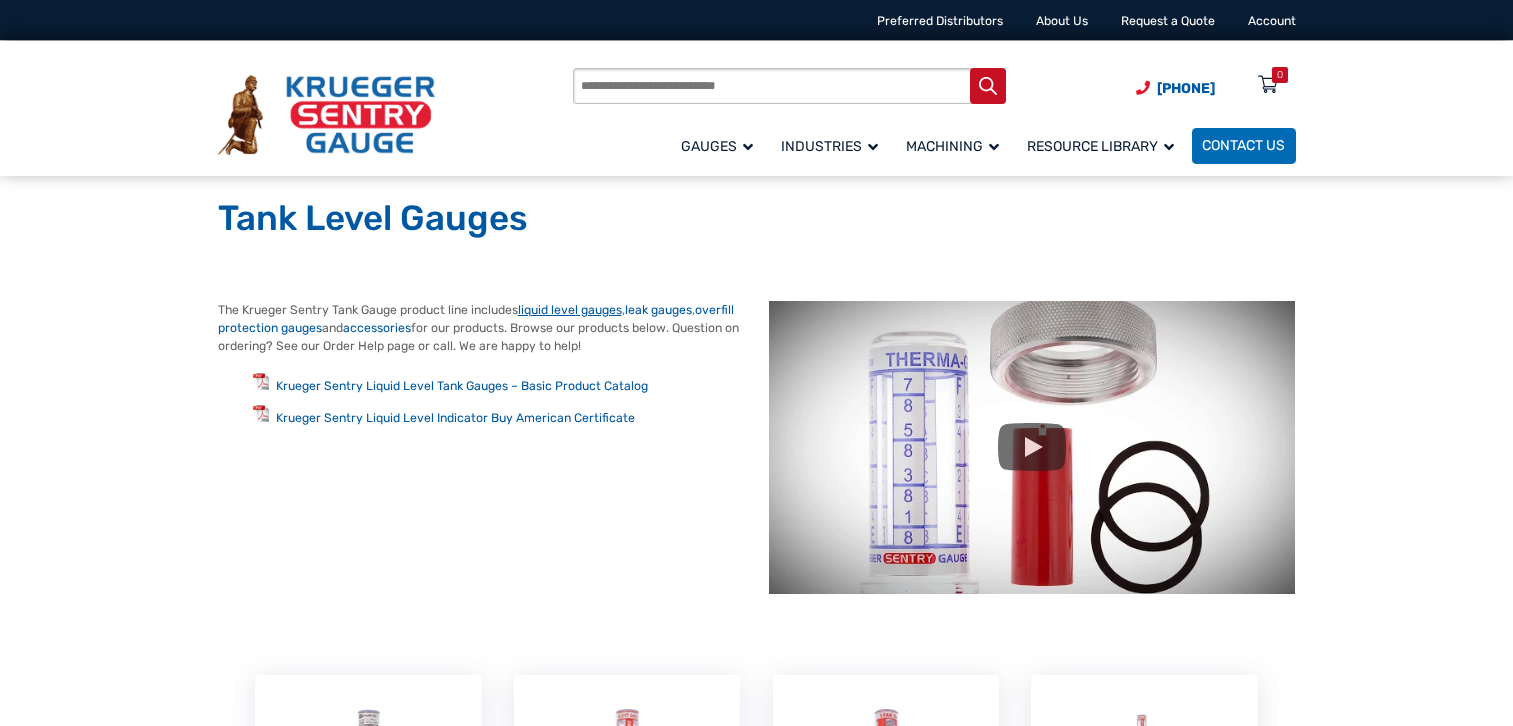 click on "liquid level gauges" at bounding box center [570, 310] 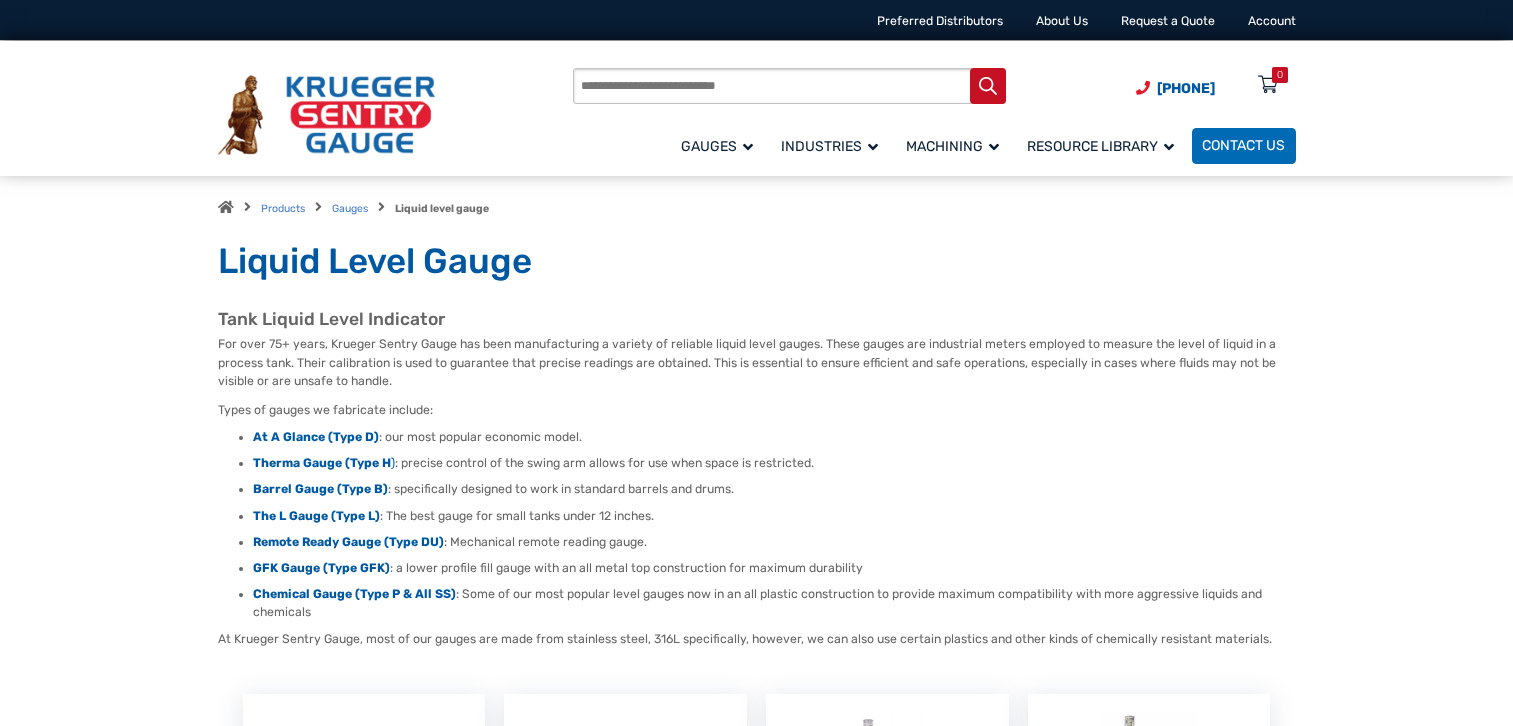 scroll, scrollTop: 0, scrollLeft: 0, axis: both 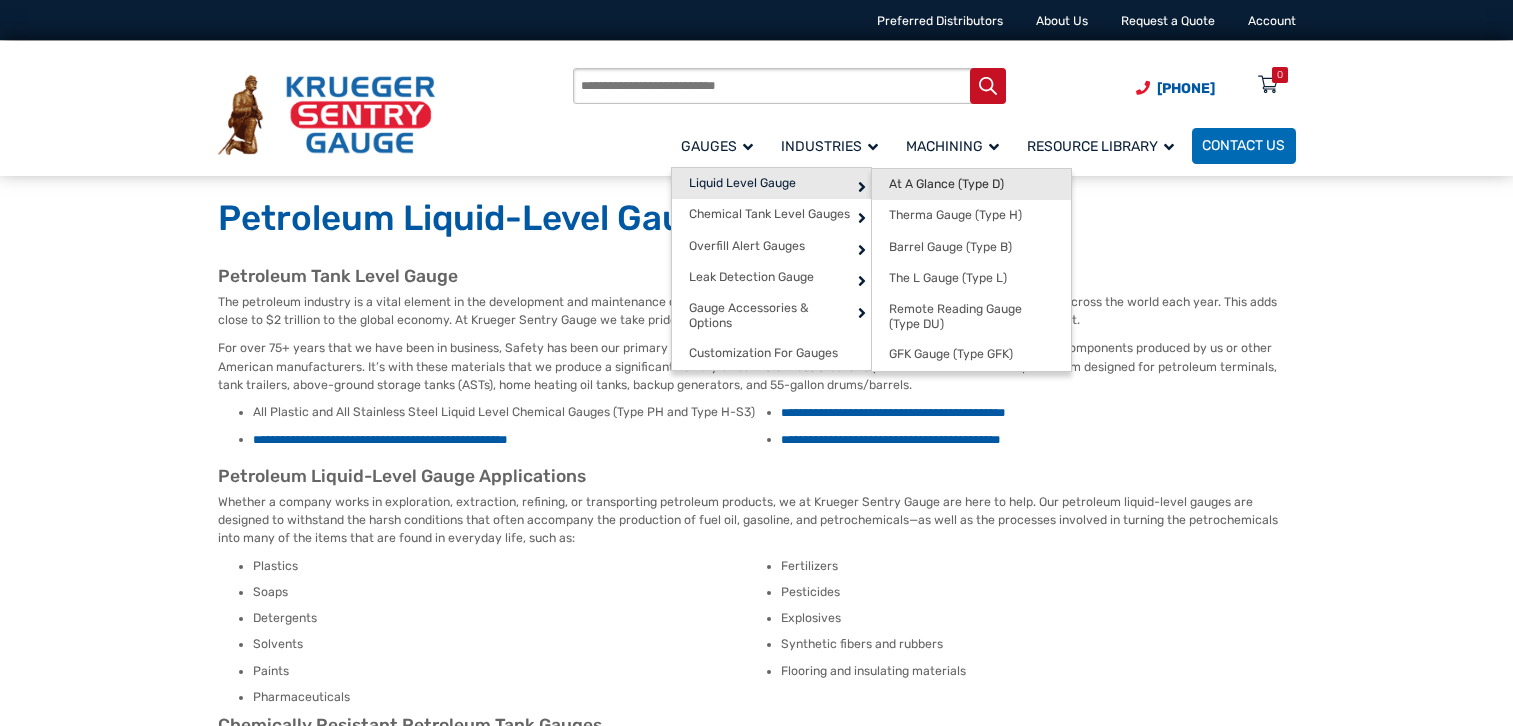 click on "At A Glance (Type D)" at bounding box center (946, 184) 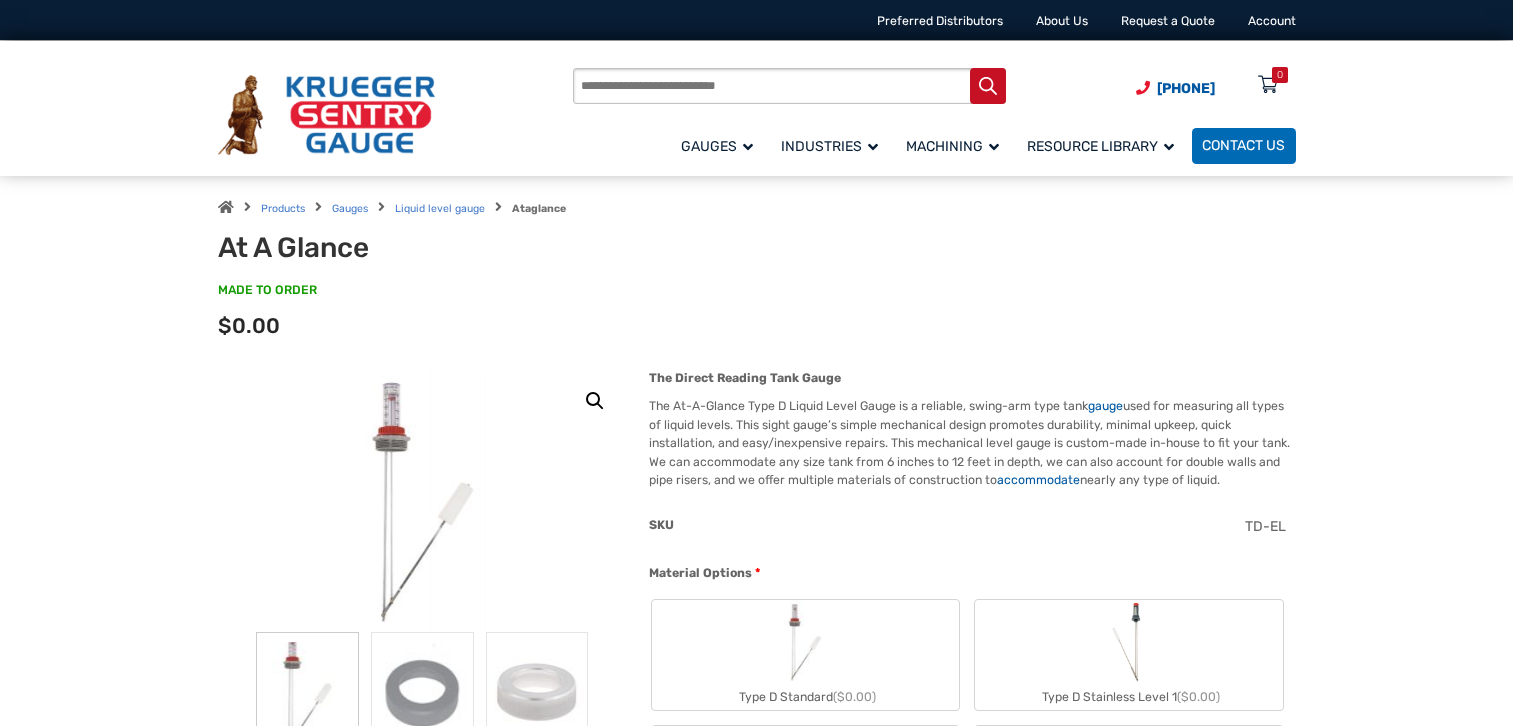 scroll, scrollTop: 0, scrollLeft: 0, axis: both 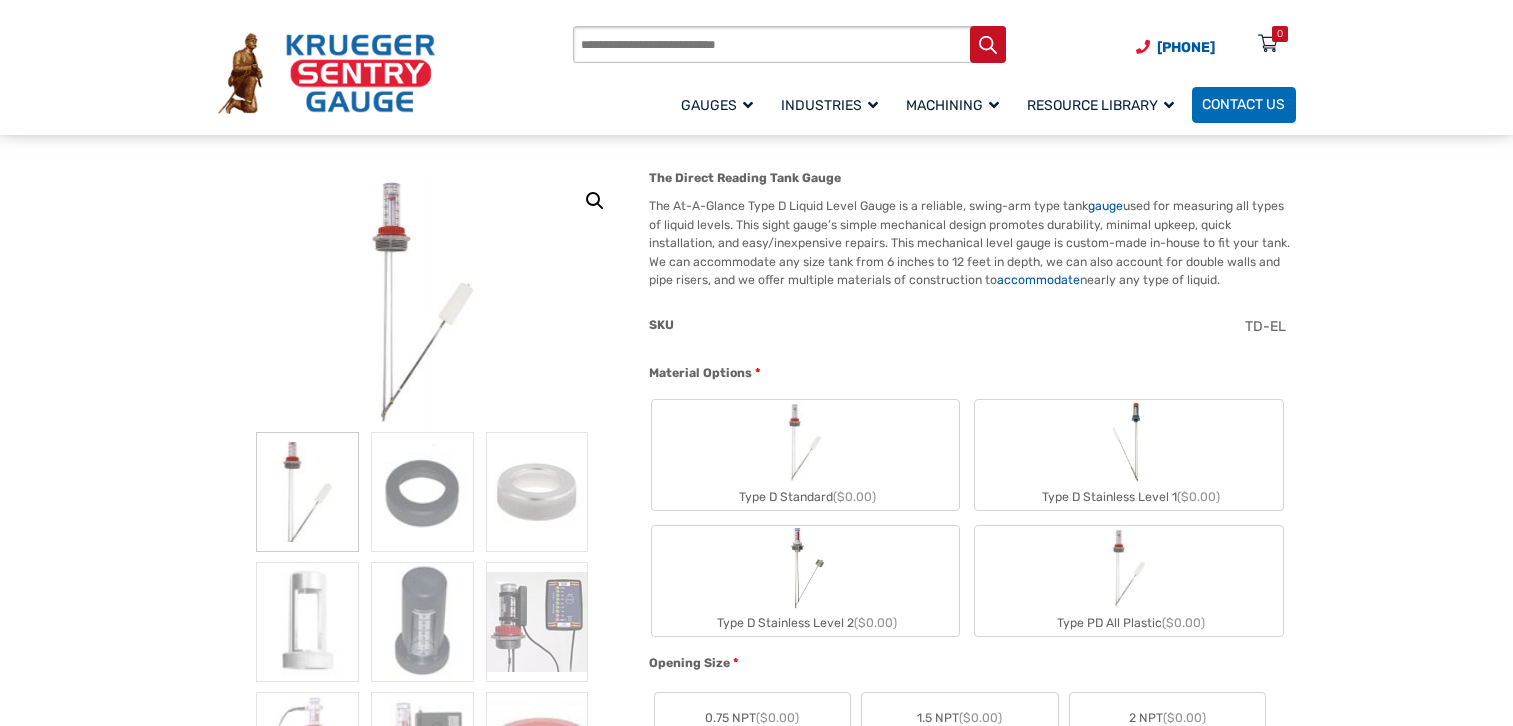 click on "Material Options" at bounding box center (700, 373) 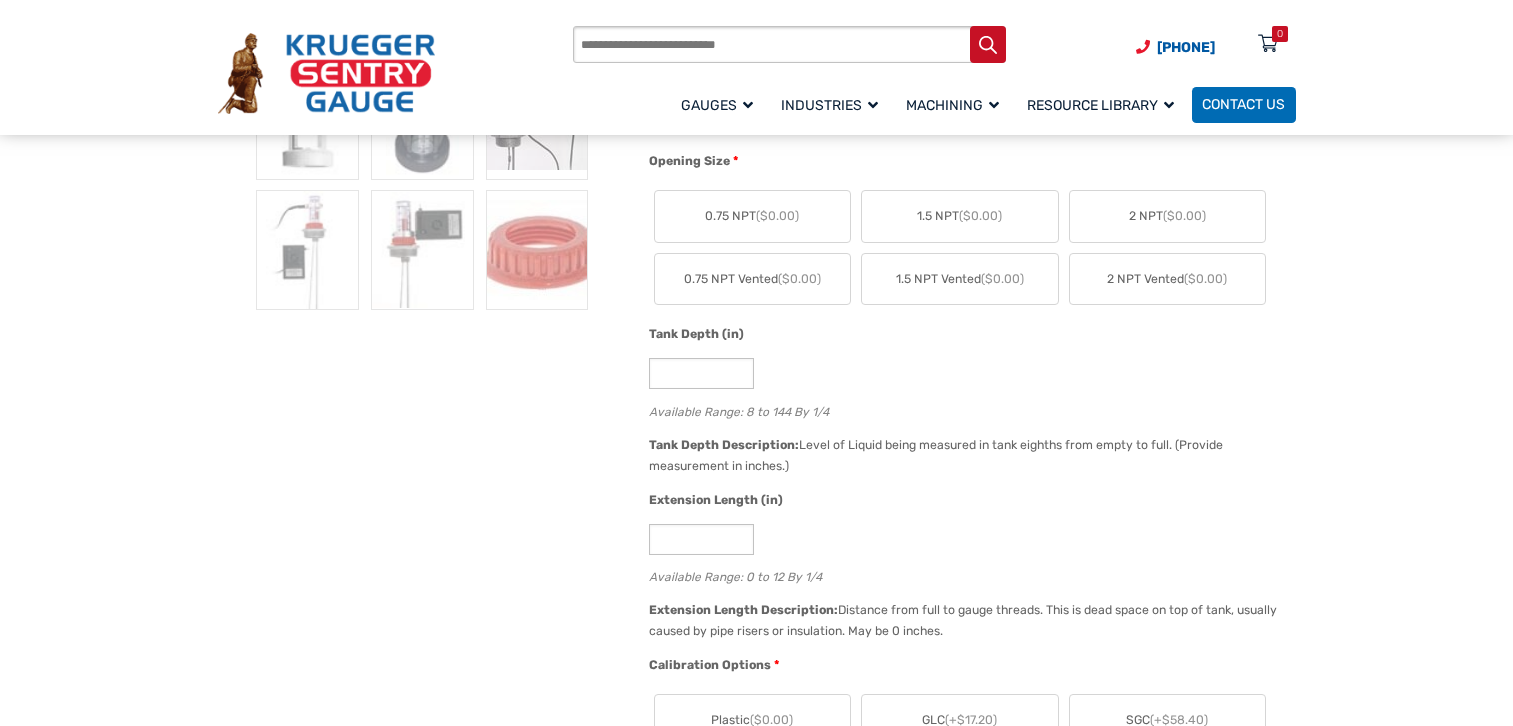 scroll, scrollTop: 902, scrollLeft: 0, axis: vertical 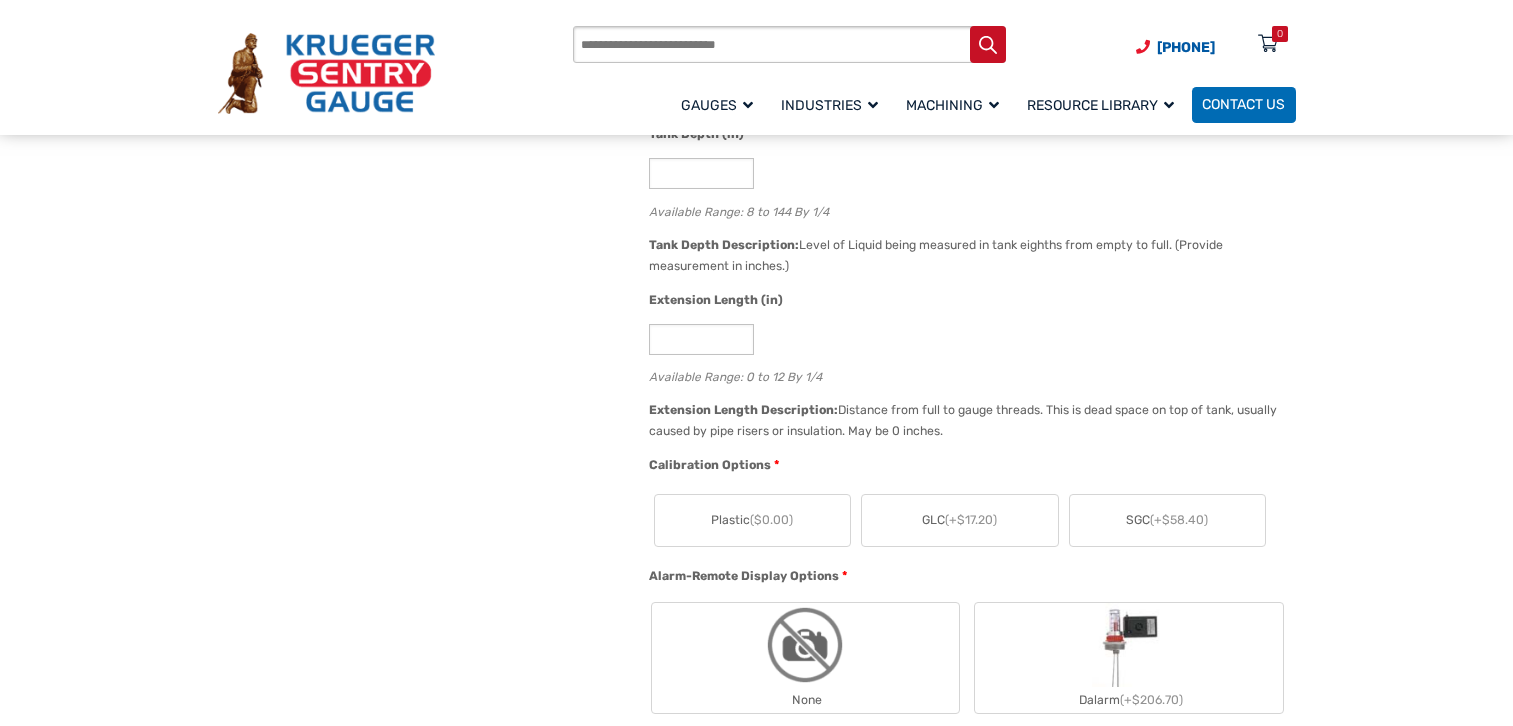 click on "GLC  (+$17.20)" at bounding box center [959, 520] 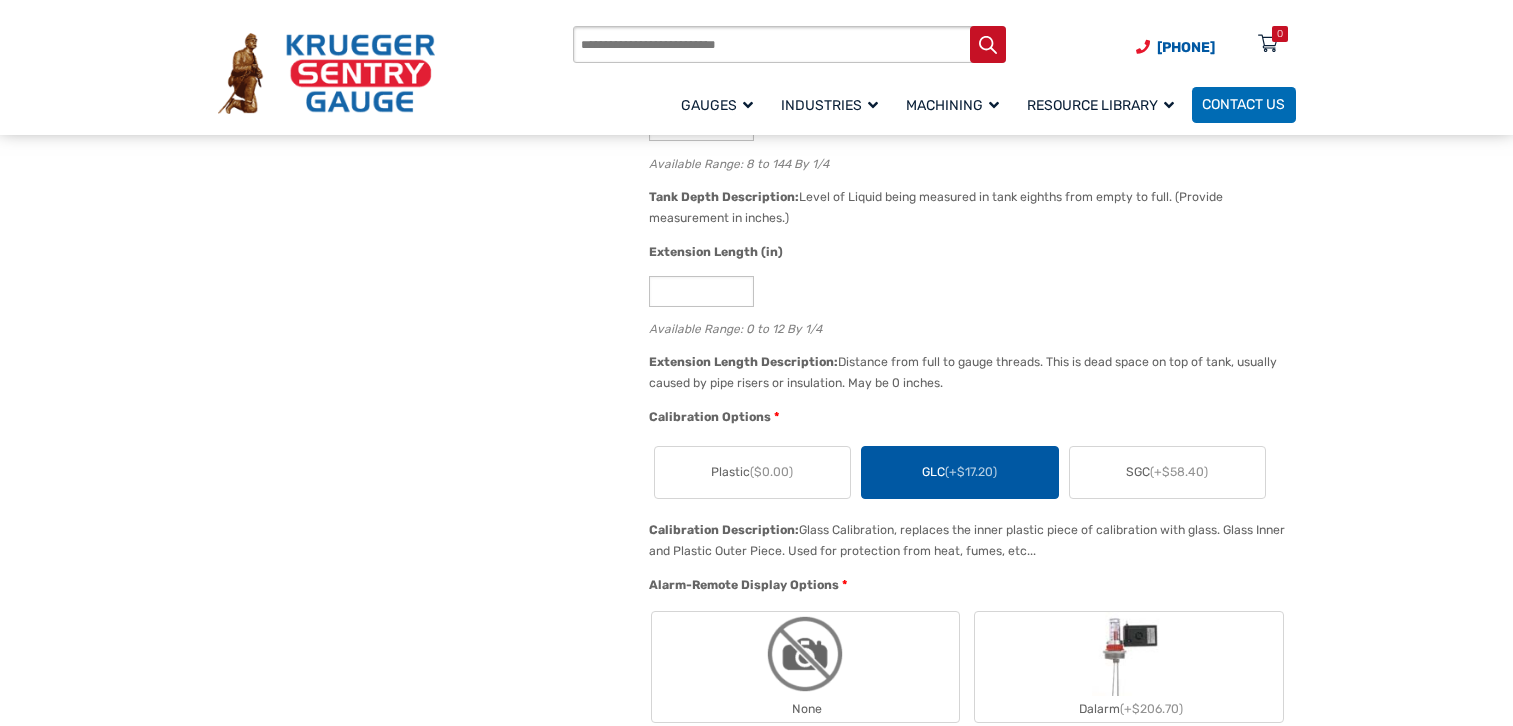 scroll, scrollTop: 902, scrollLeft: 0, axis: vertical 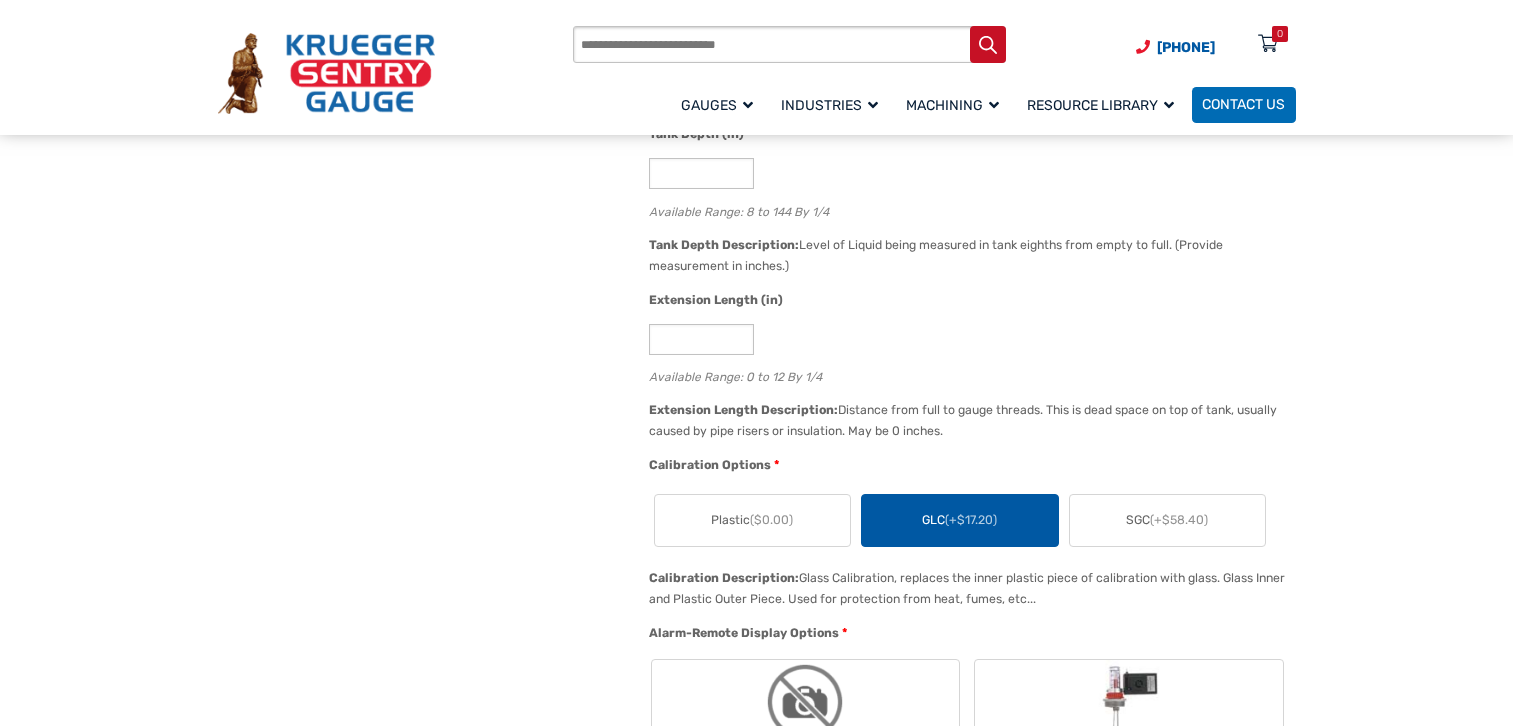 click on "SGC  (+$58.40)" at bounding box center (1167, 520) 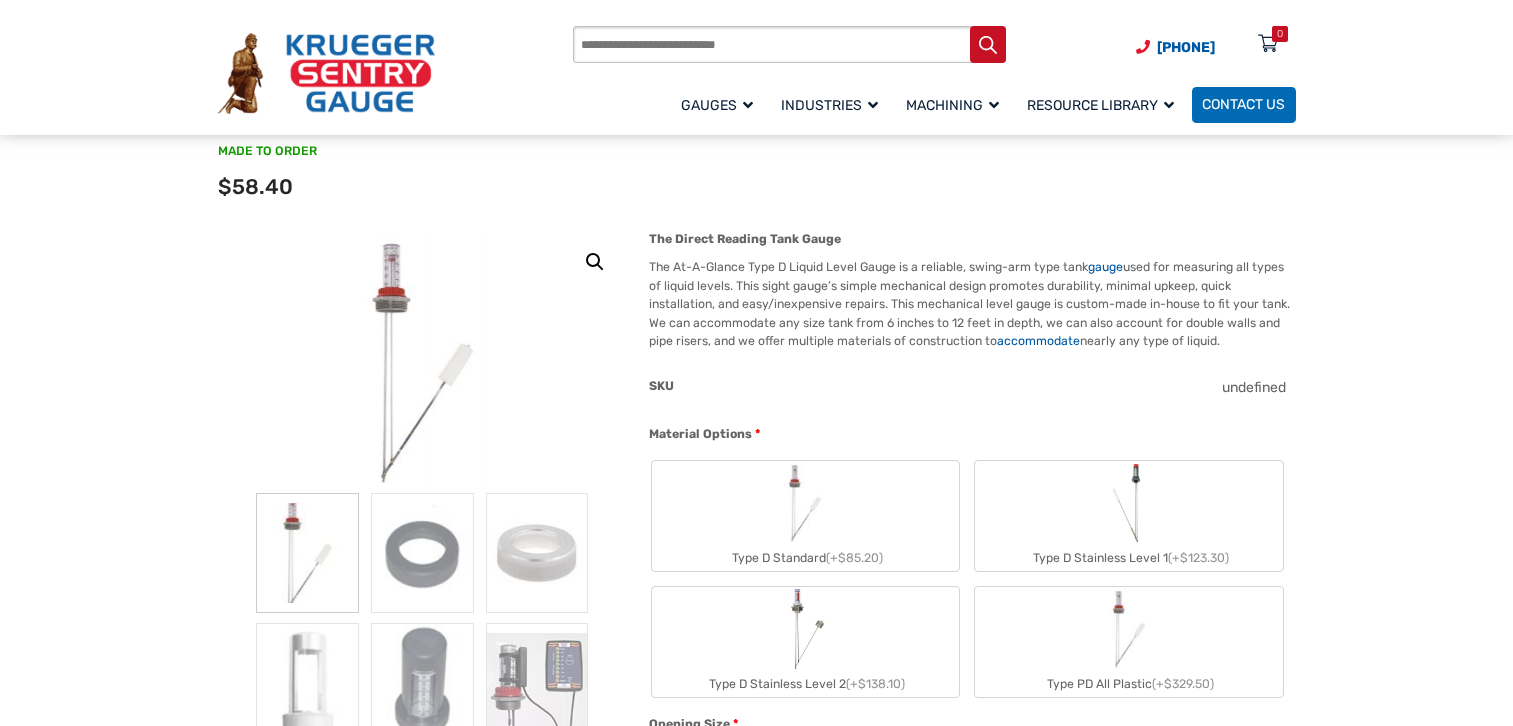 scroll, scrollTop: 300, scrollLeft: 0, axis: vertical 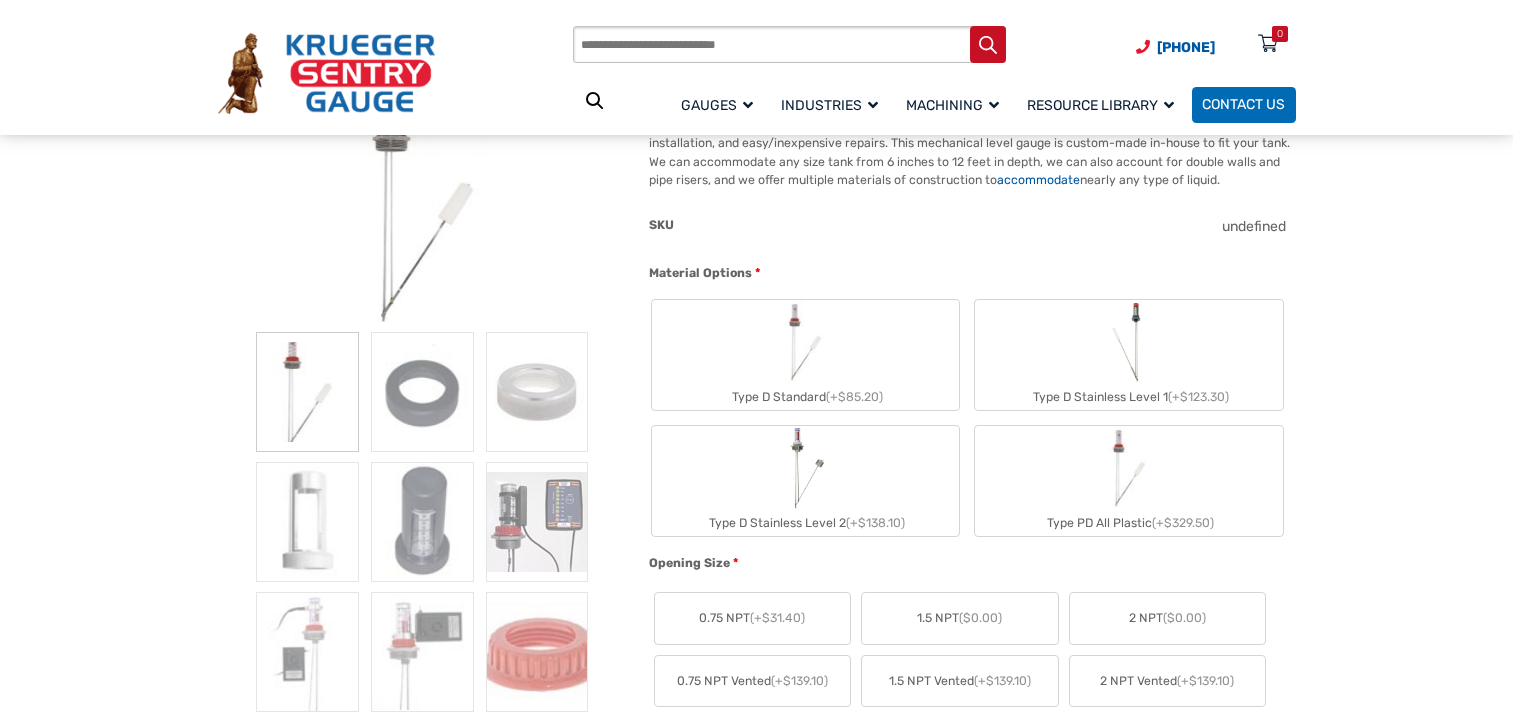 click on "Type D Stainless Level 1  (+$123.30)" at bounding box center (1128, 397) 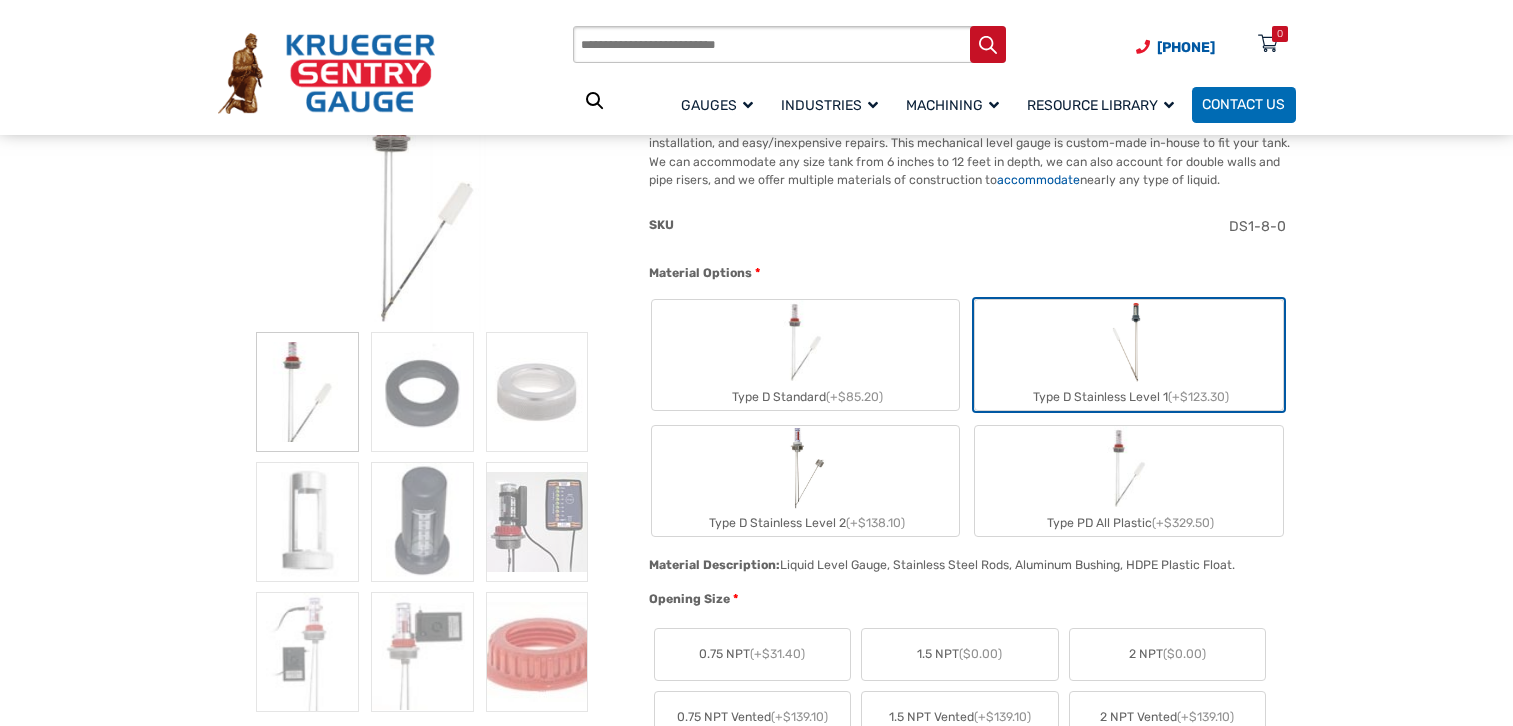 click on "Type D Stainless Level 1  (+$123.30)" at bounding box center (1128, 397) 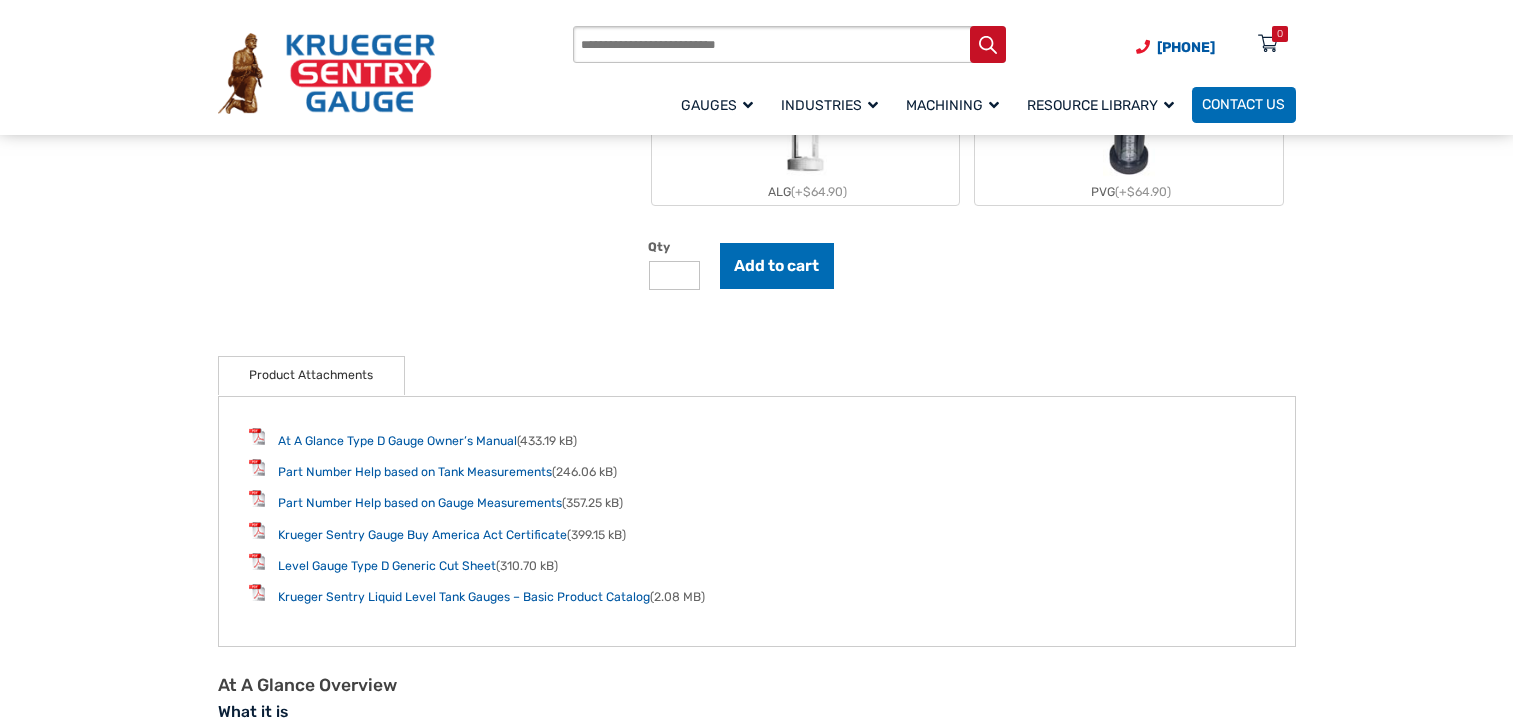 scroll, scrollTop: 2106, scrollLeft: 0, axis: vertical 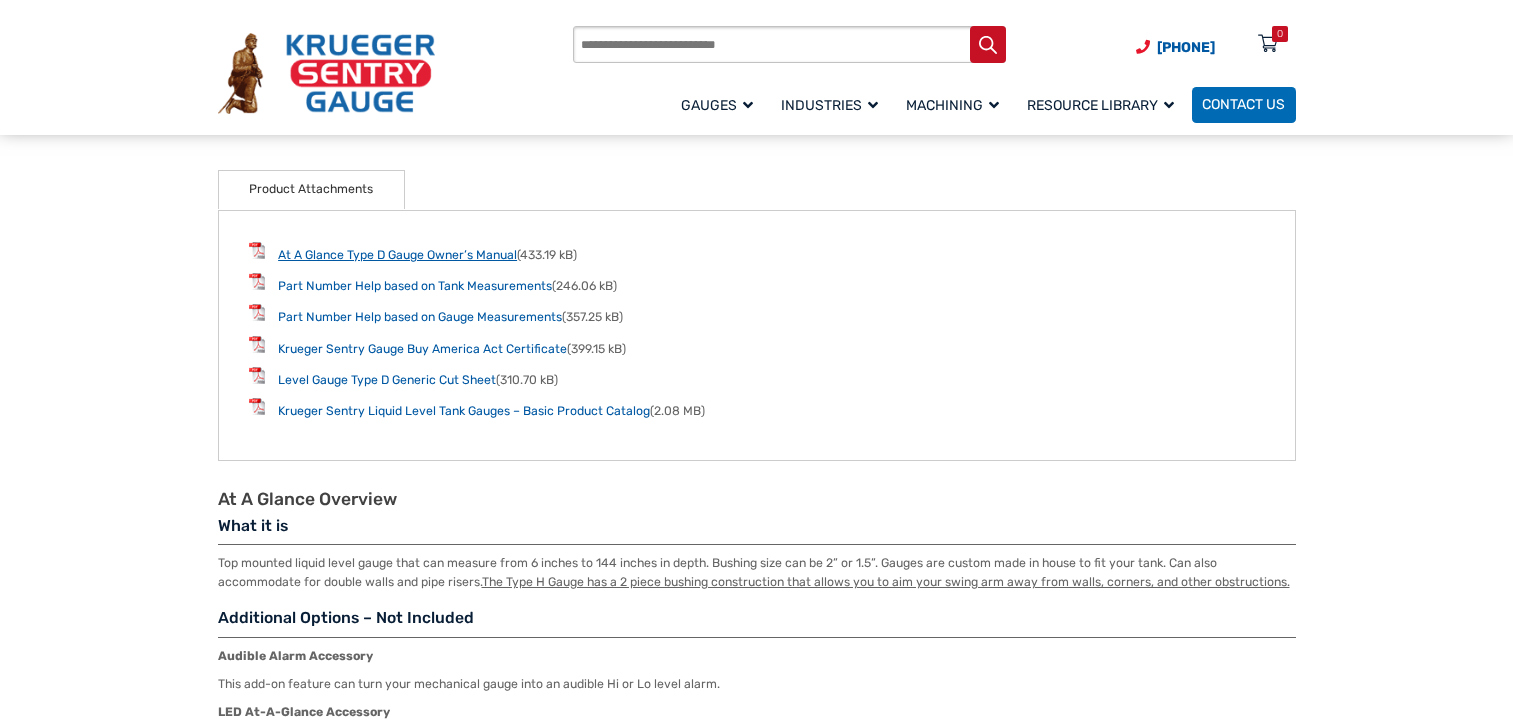 click on "At A Glance Type D Gauge Owner’s Manual" at bounding box center (397, 255) 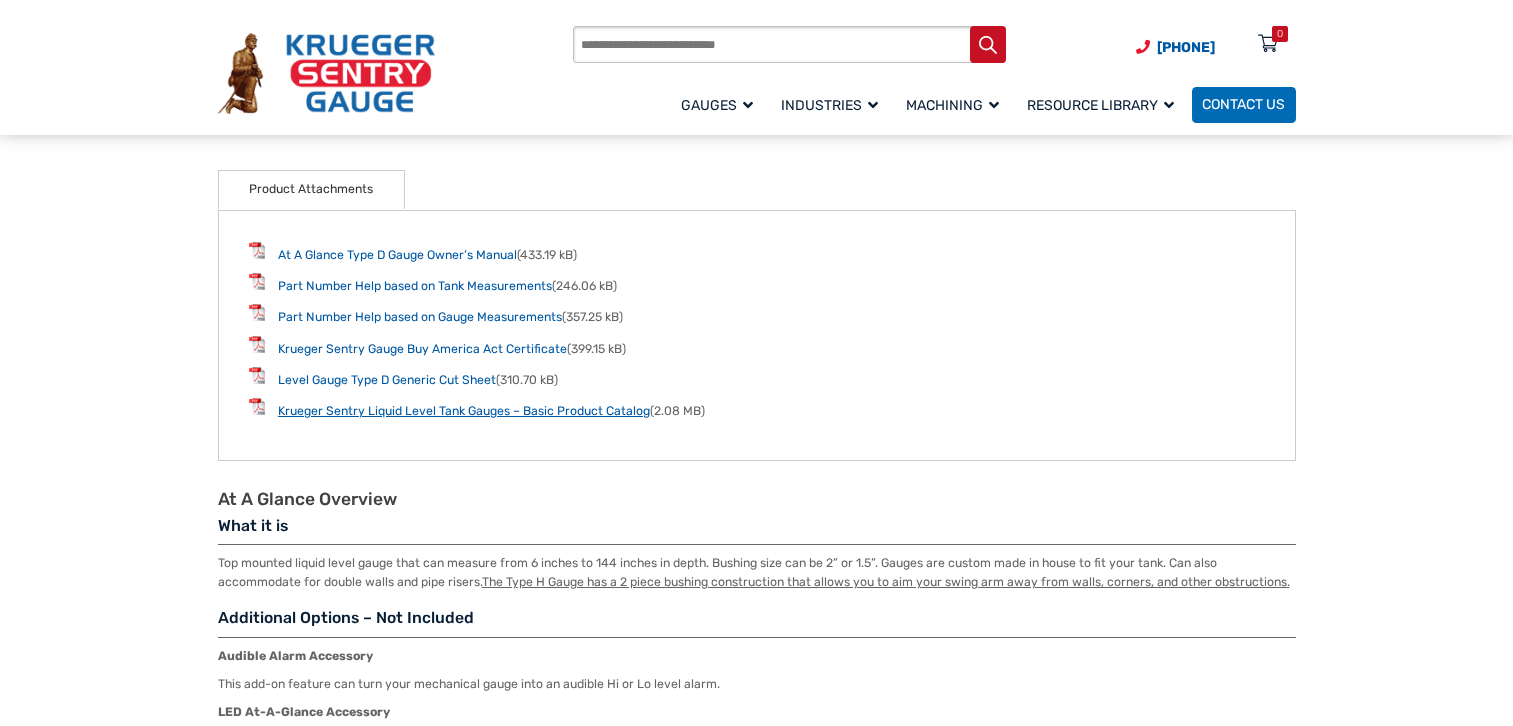 click on "Krueger Sentry Liquid Level Tank Gauges – Basic Product Catalog" at bounding box center (464, 411) 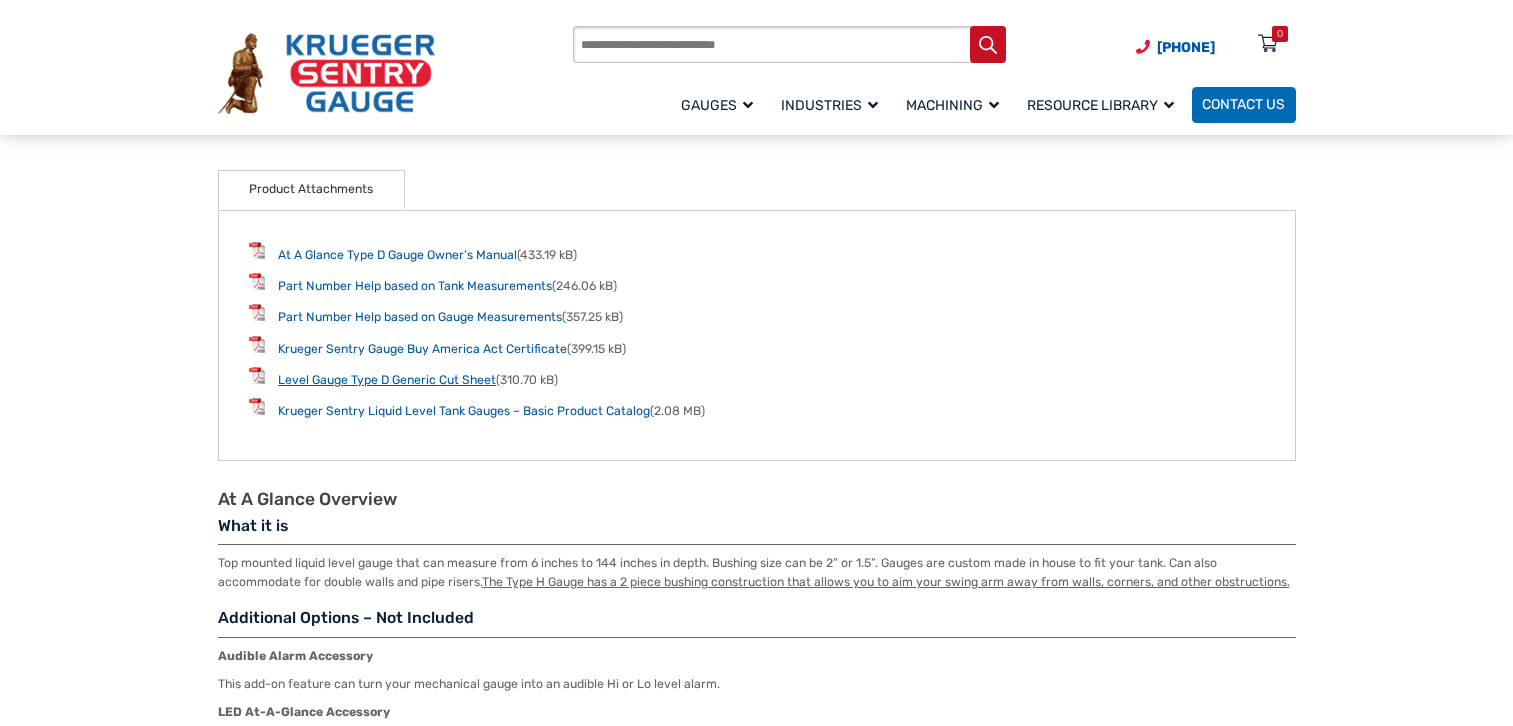 click on "Level Gauge Type D Generic Cut Sheet" at bounding box center [387, 380] 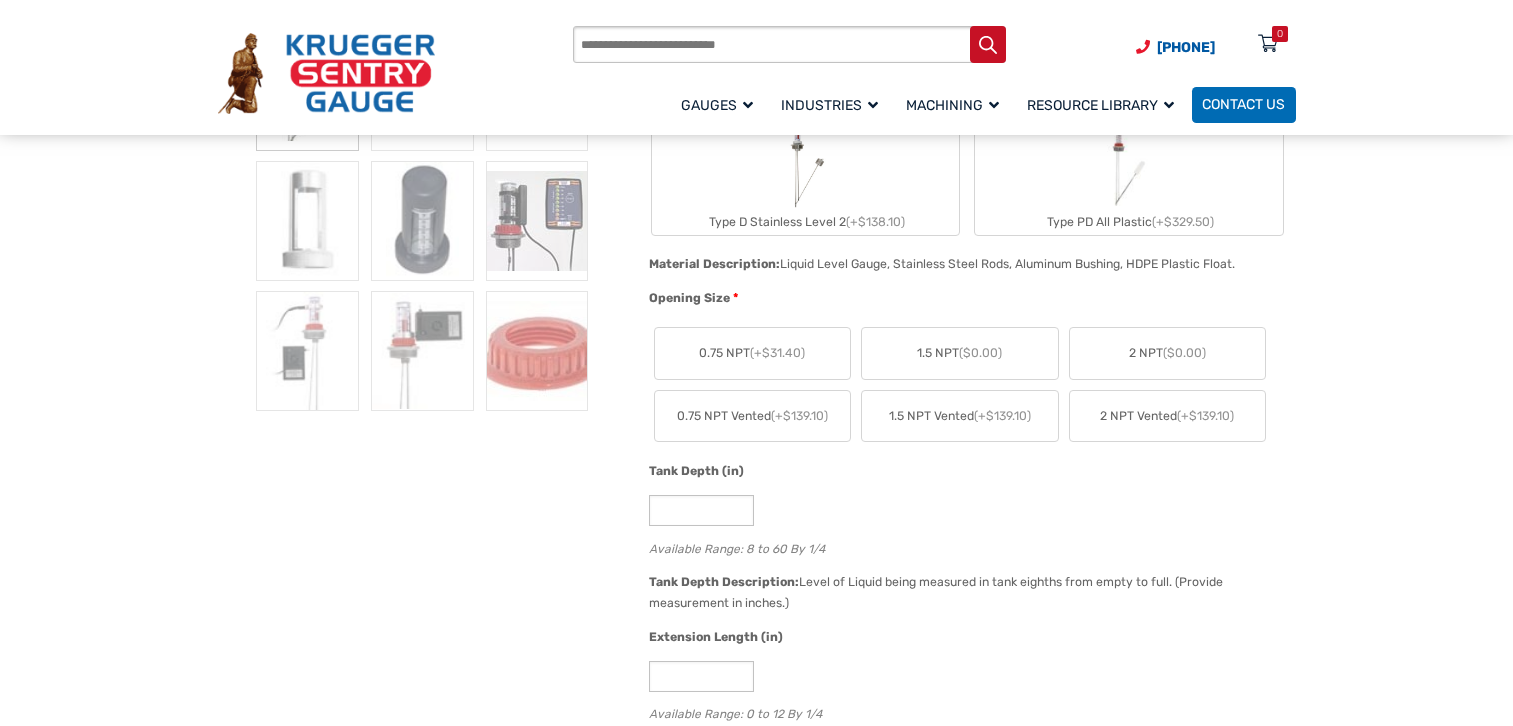 scroll, scrollTop: 401, scrollLeft: 0, axis: vertical 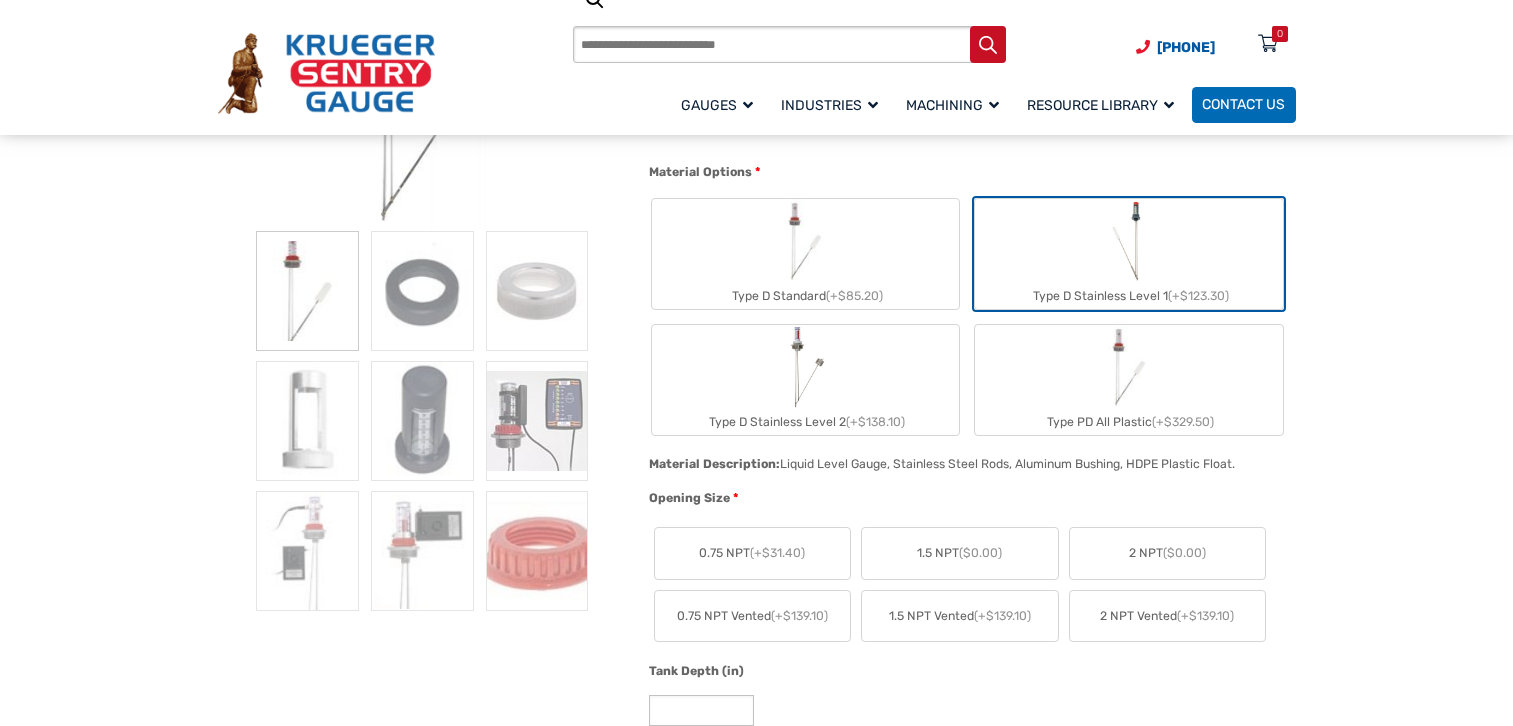 click at bounding box center [805, 367] 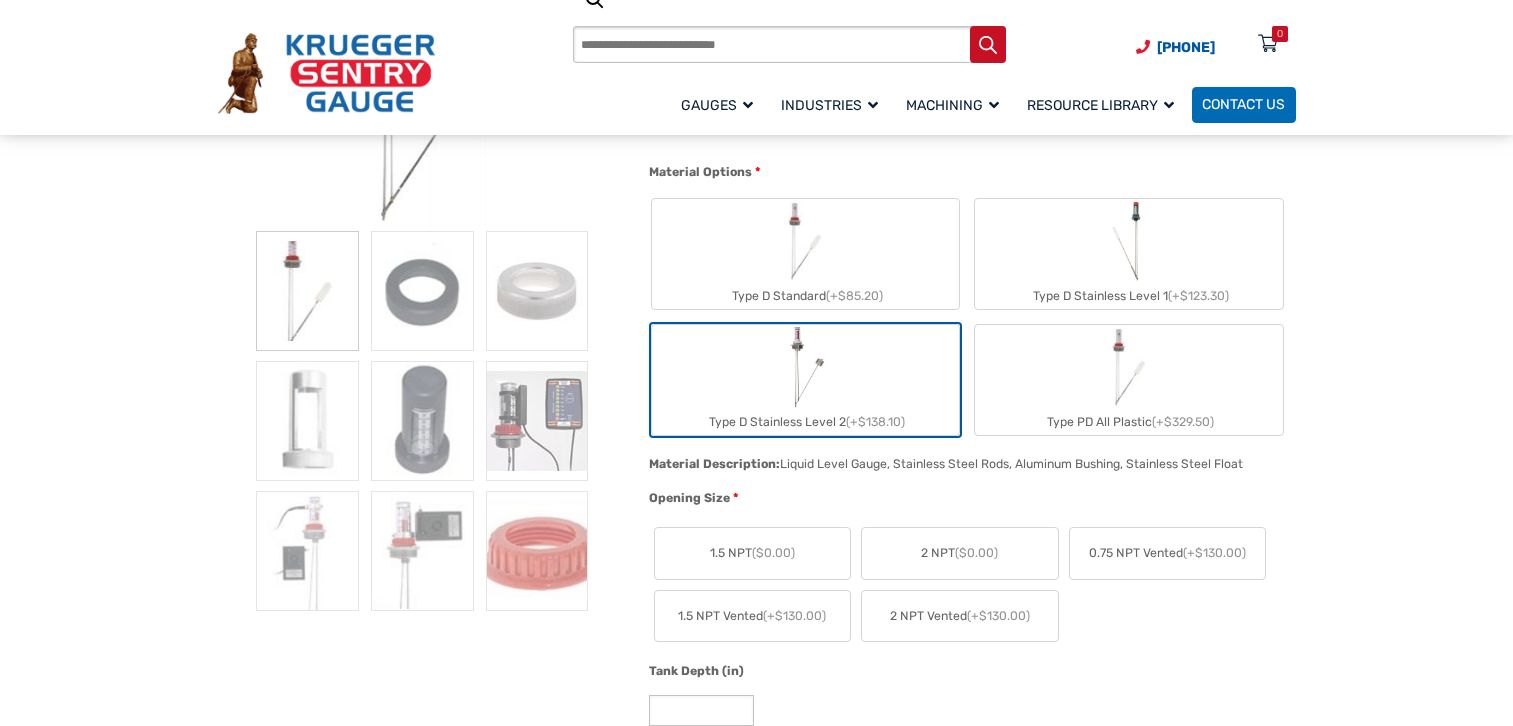 click at bounding box center [805, 367] 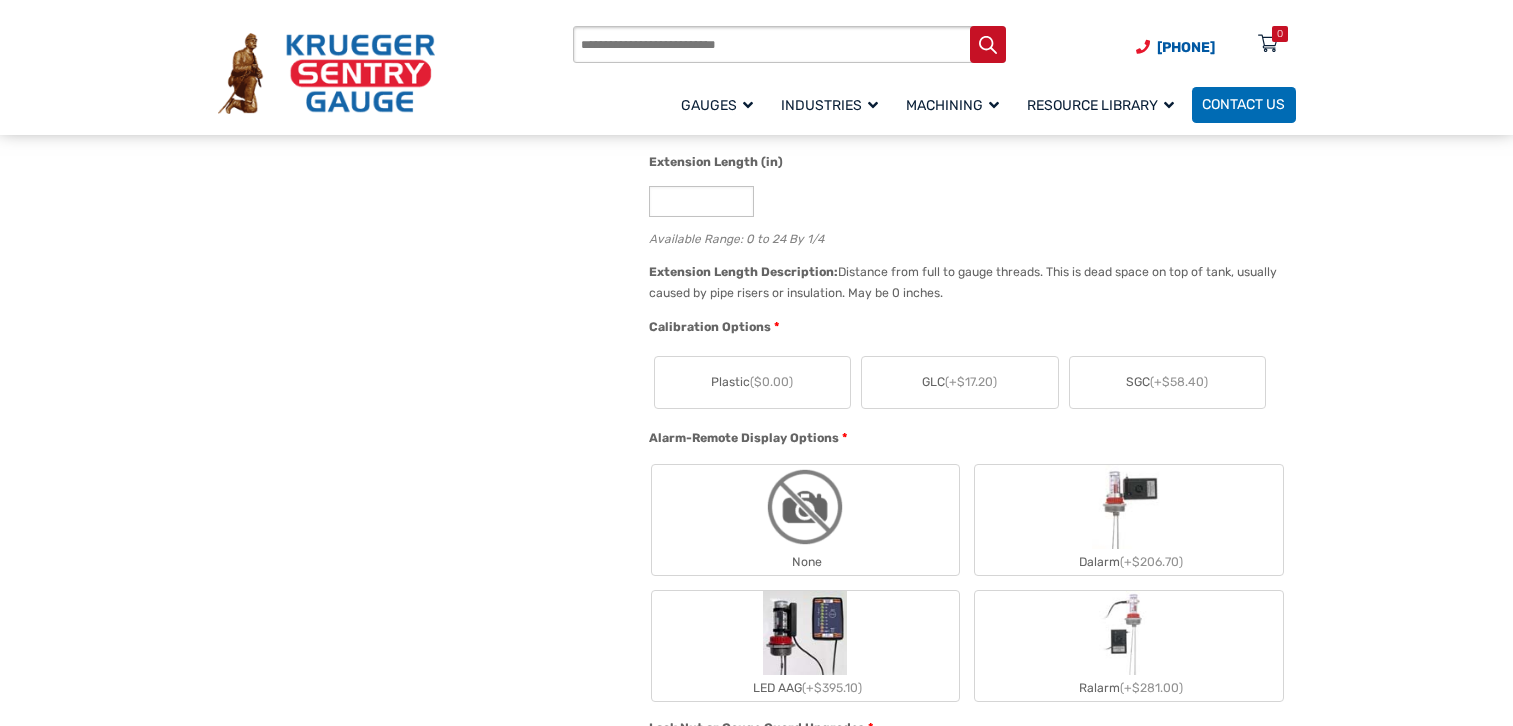 scroll, scrollTop: 1003, scrollLeft: 0, axis: vertical 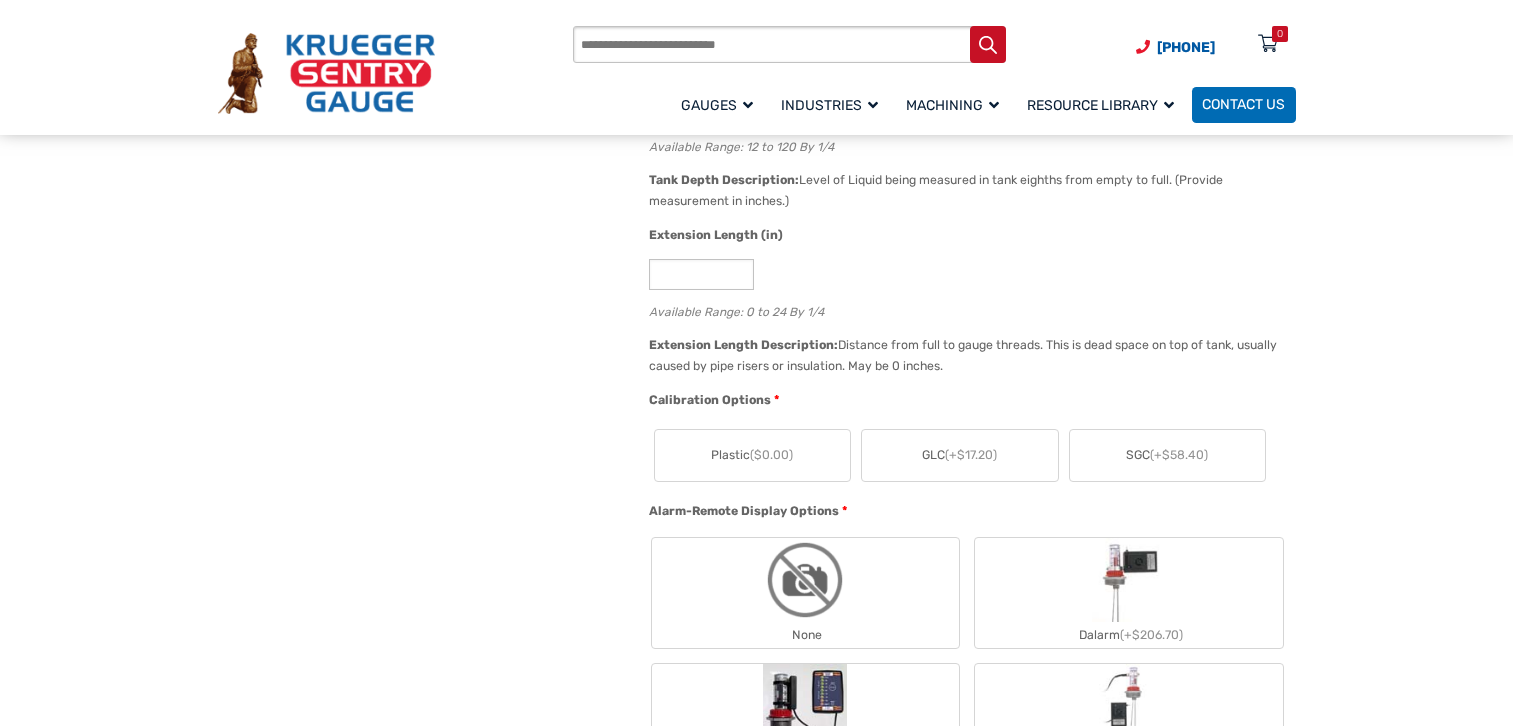 click on "SGC  (+$58.40)" at bounding box center [1167, 455] 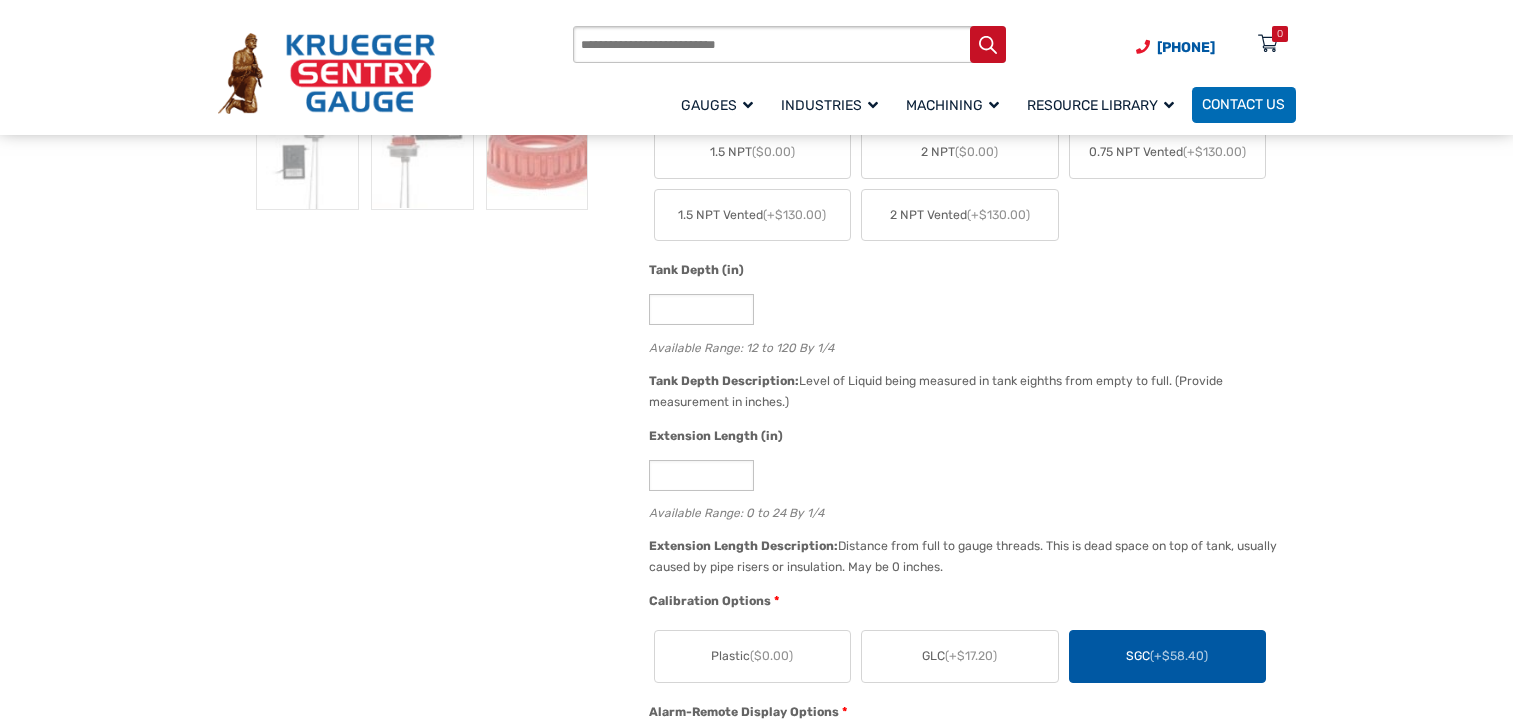 scroll, scrollTop: 401, scrollLeft: 0, axis: vertical 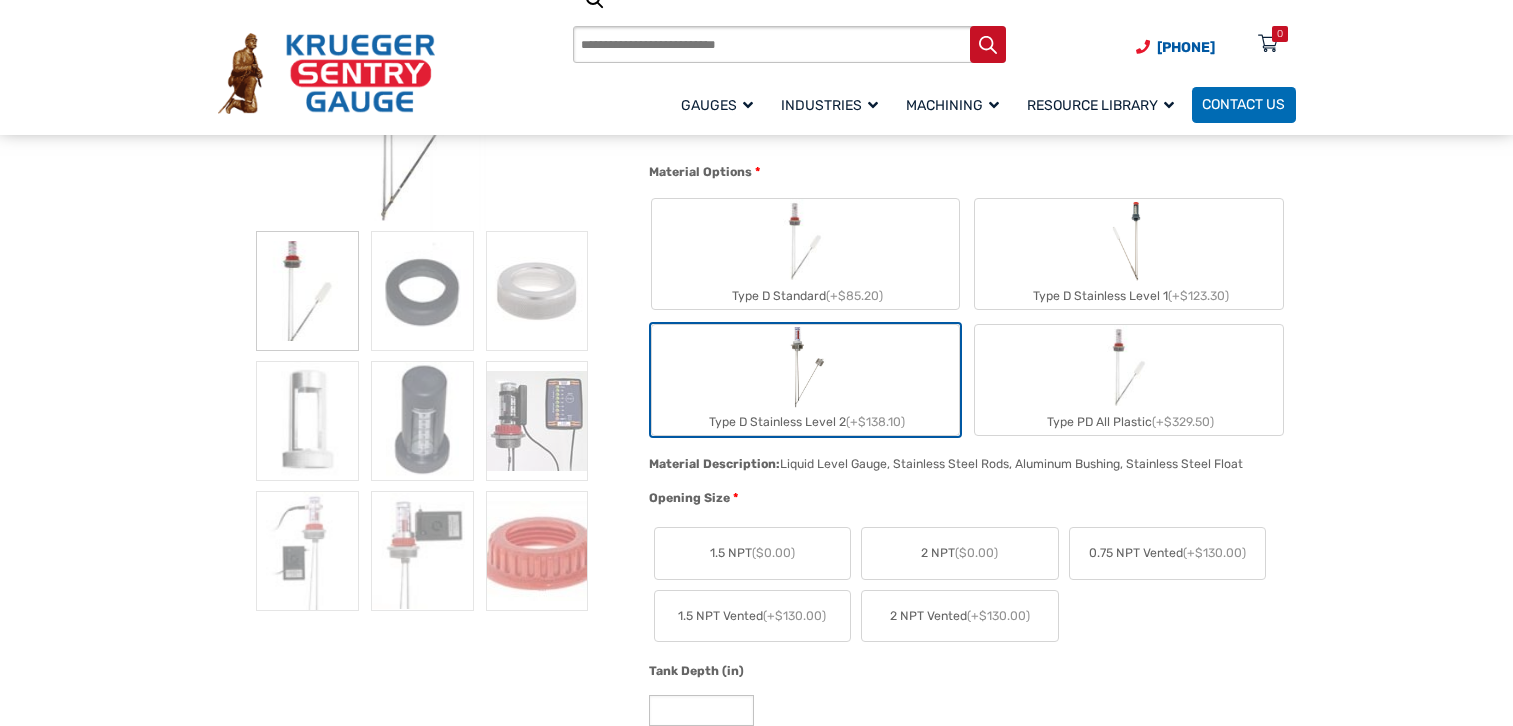 click on "2 NPT  ($0.00)" at bounding box center (959, 553) 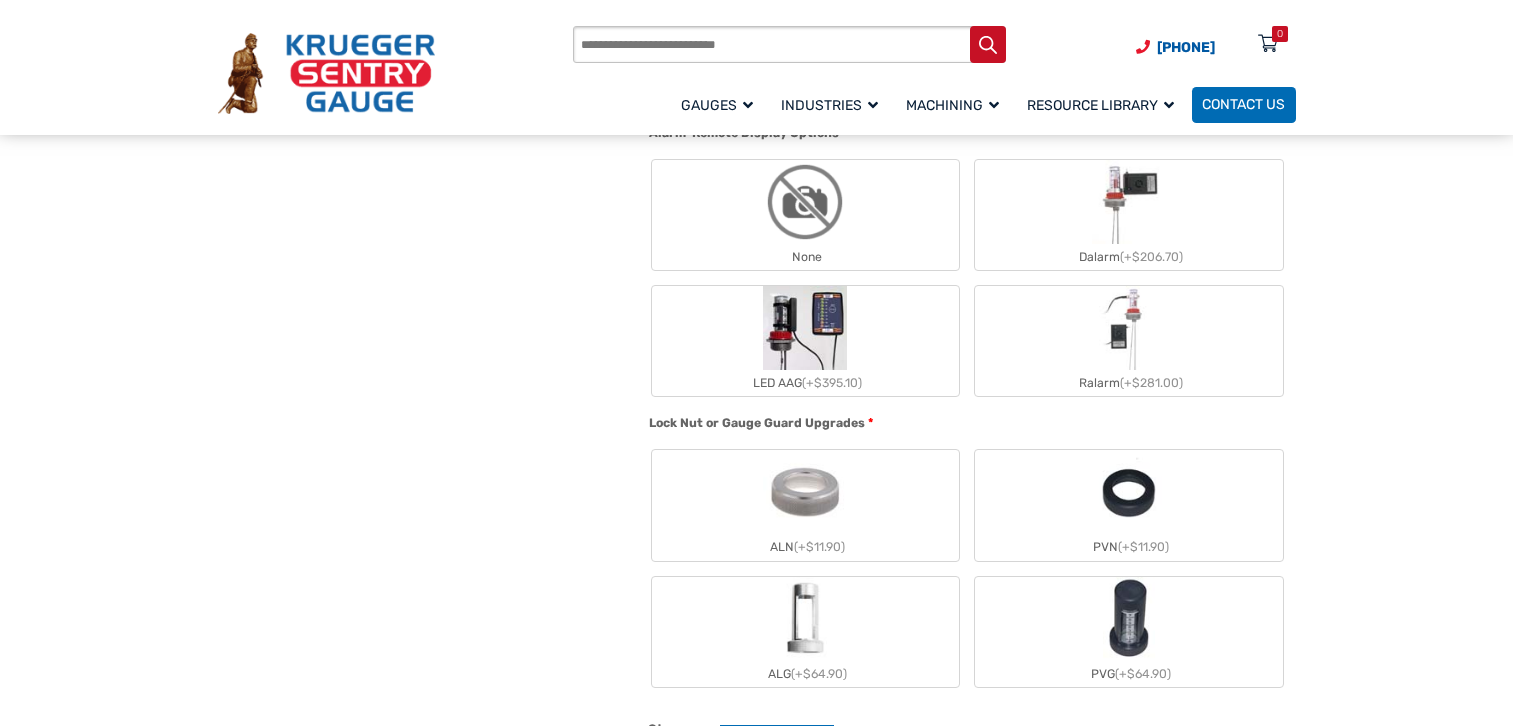 scroll, scrollTop: 1504, scrollLeft: 0, axis: vertical 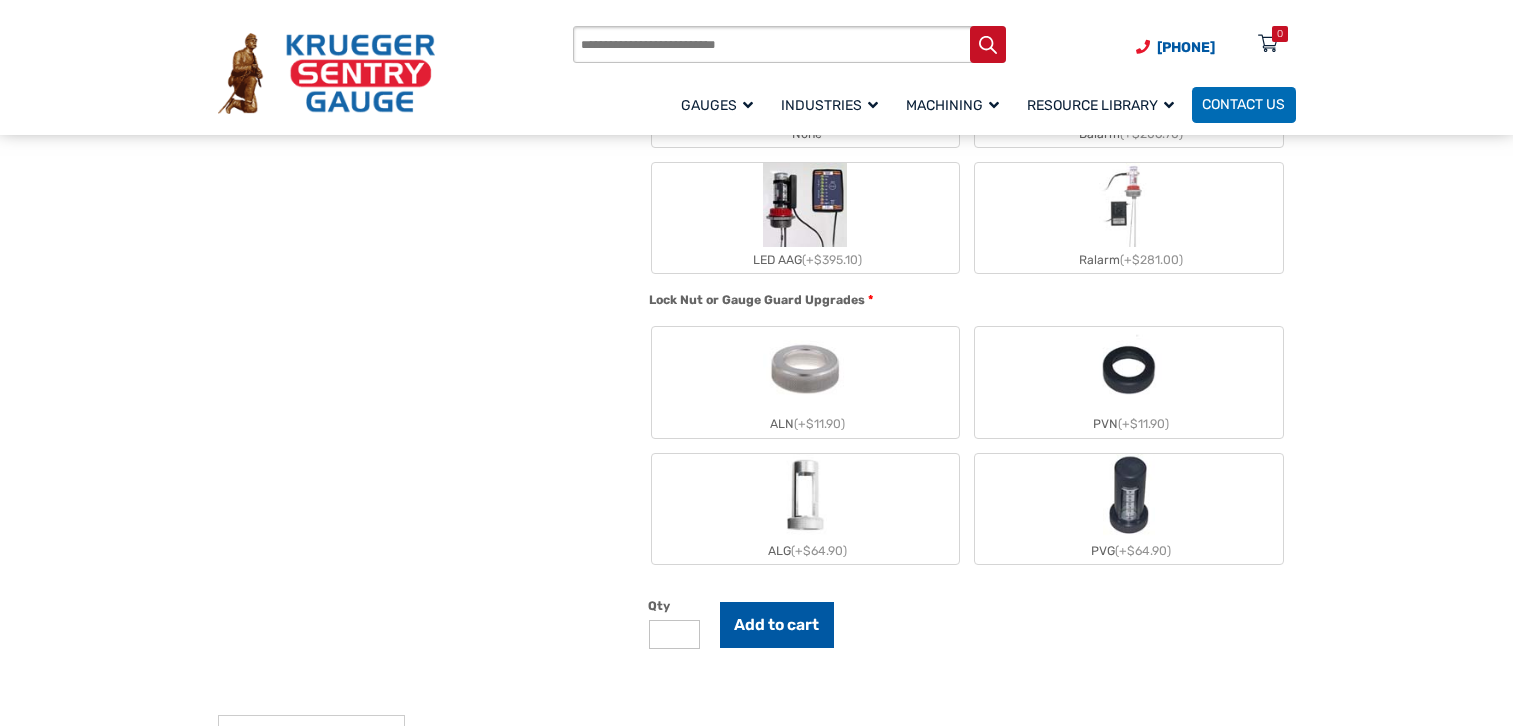 click on "Add to cart" at bounding box center [777, 625] 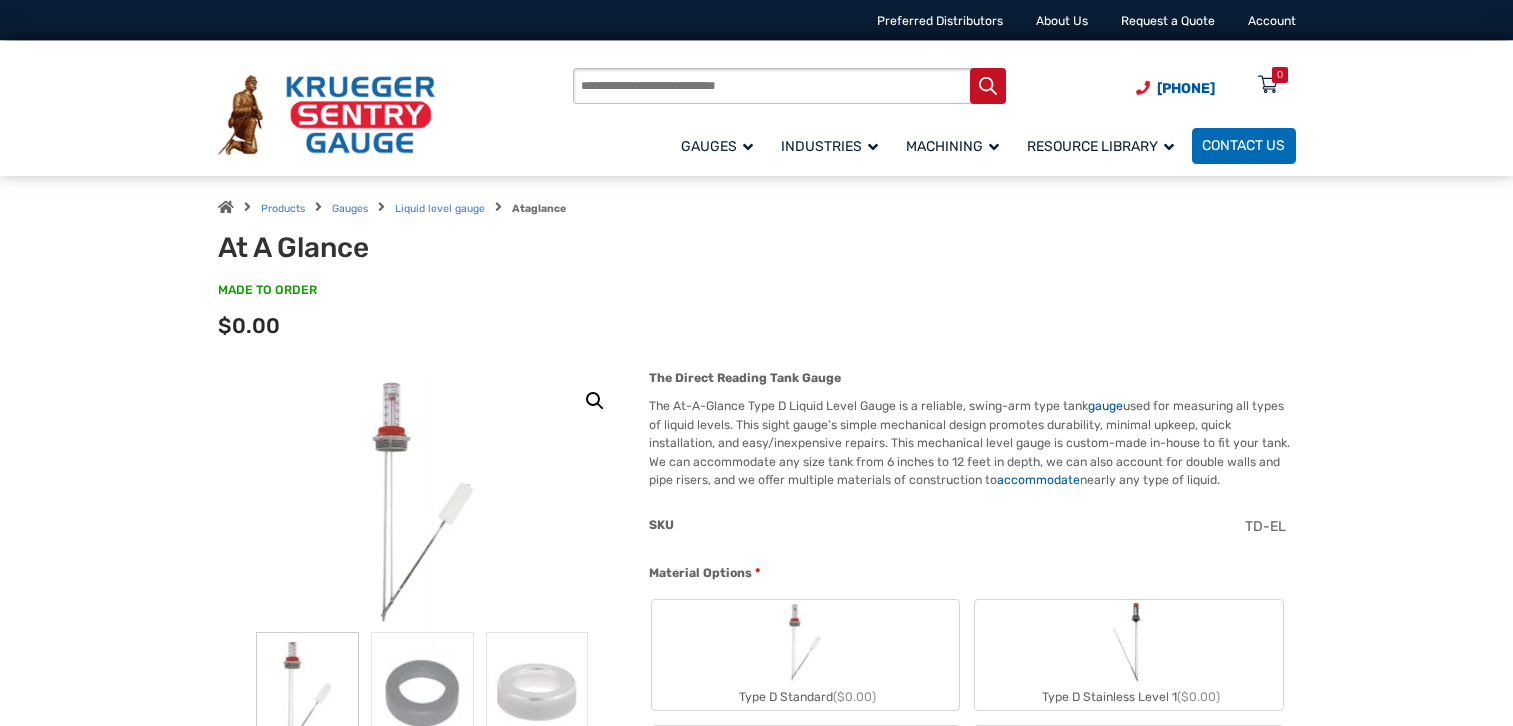 scroll, scrollTop: 0, scrollLeft: 0, axis: both 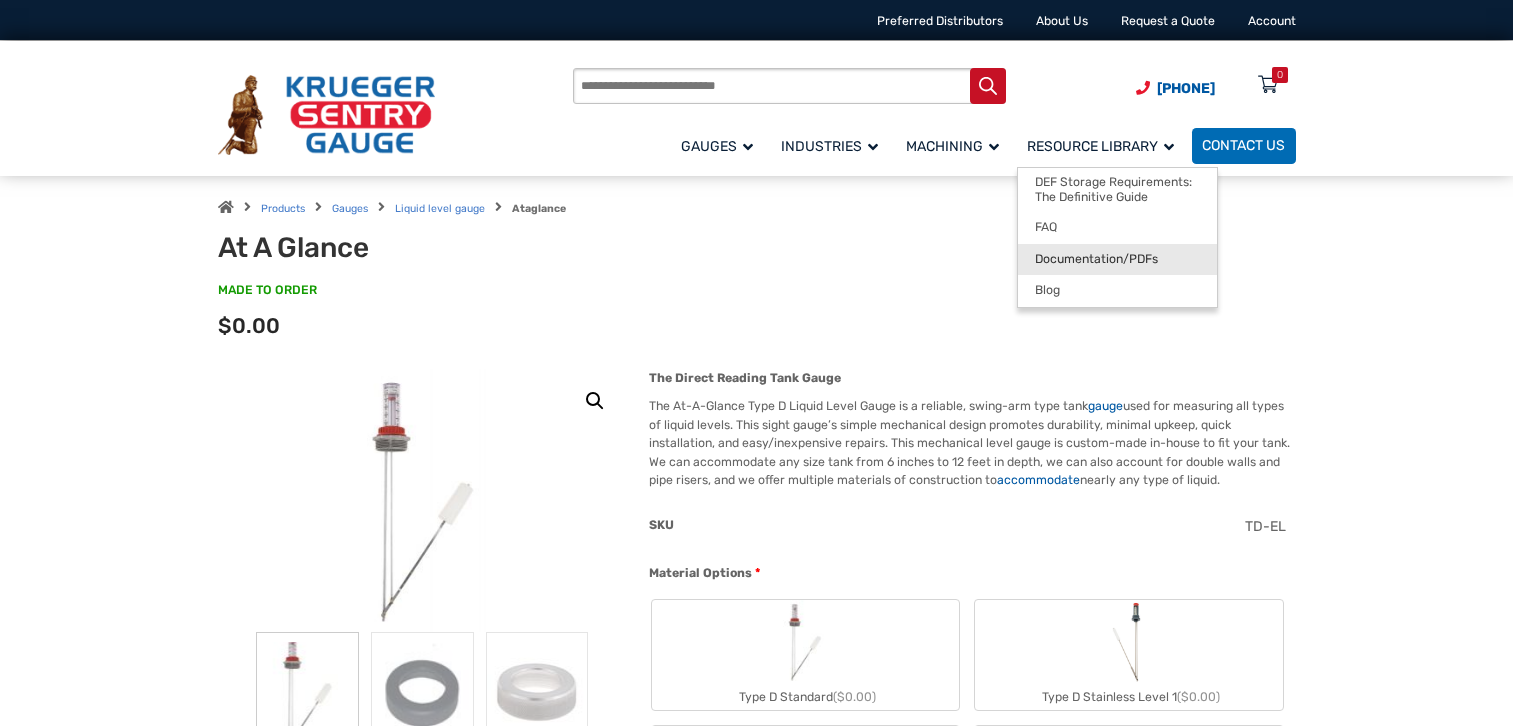 click on "Documentation/PDFs" at bounding box center [1096, 259] 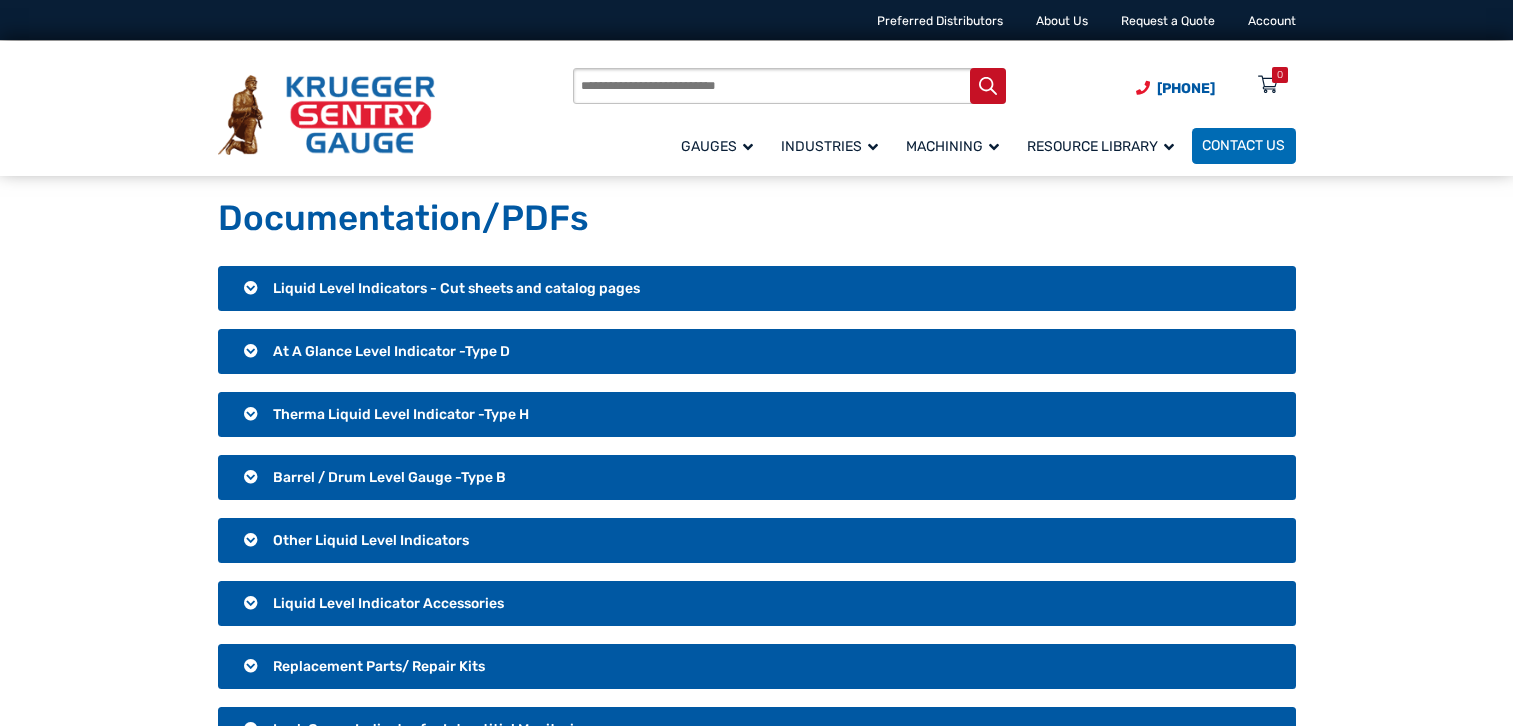 scroll, scrollTop: 0, scrollLeft: 0, axis: both 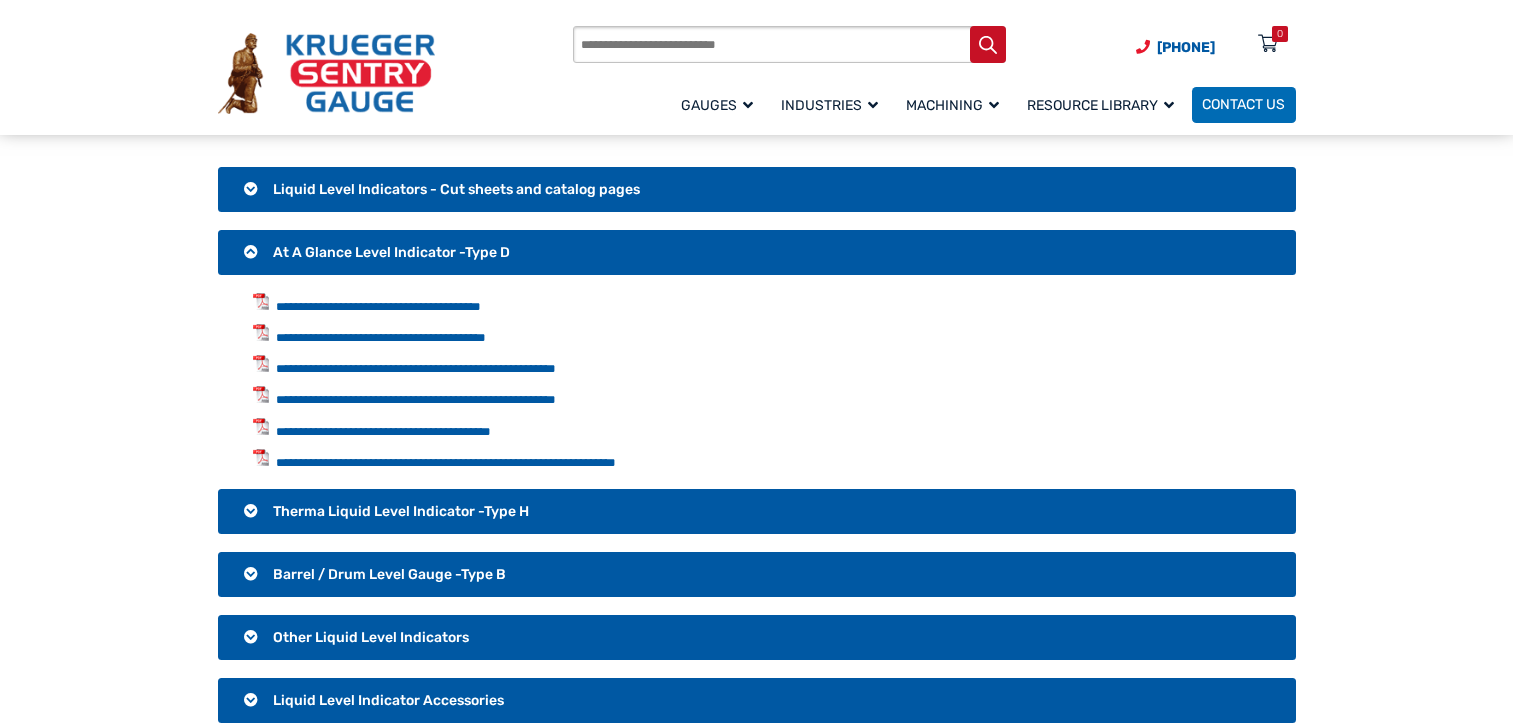 click on "Therma Liquid Level Indicator -Type H" at bounding box center (757, 512) 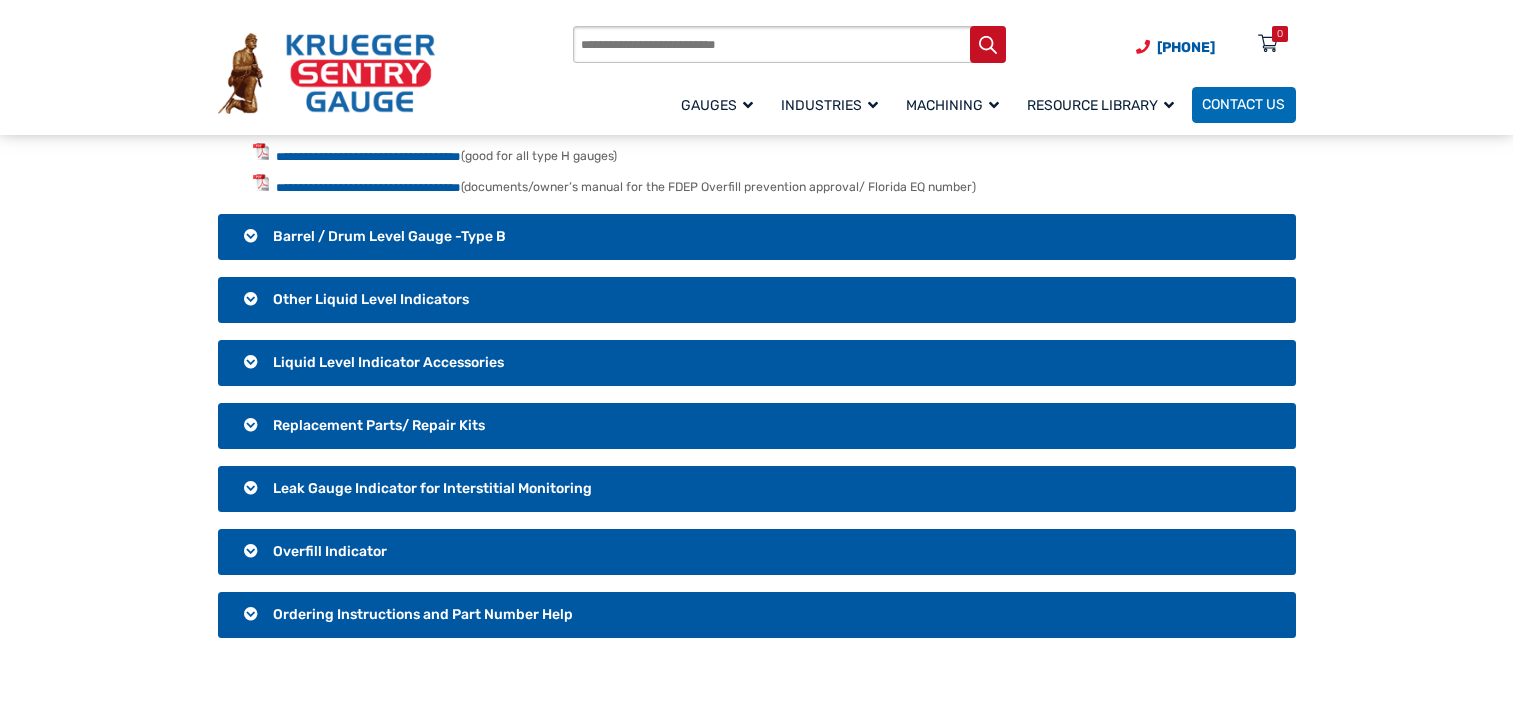 scroll, scrollTop: 598, scrollLeft: 0, axis: vertical 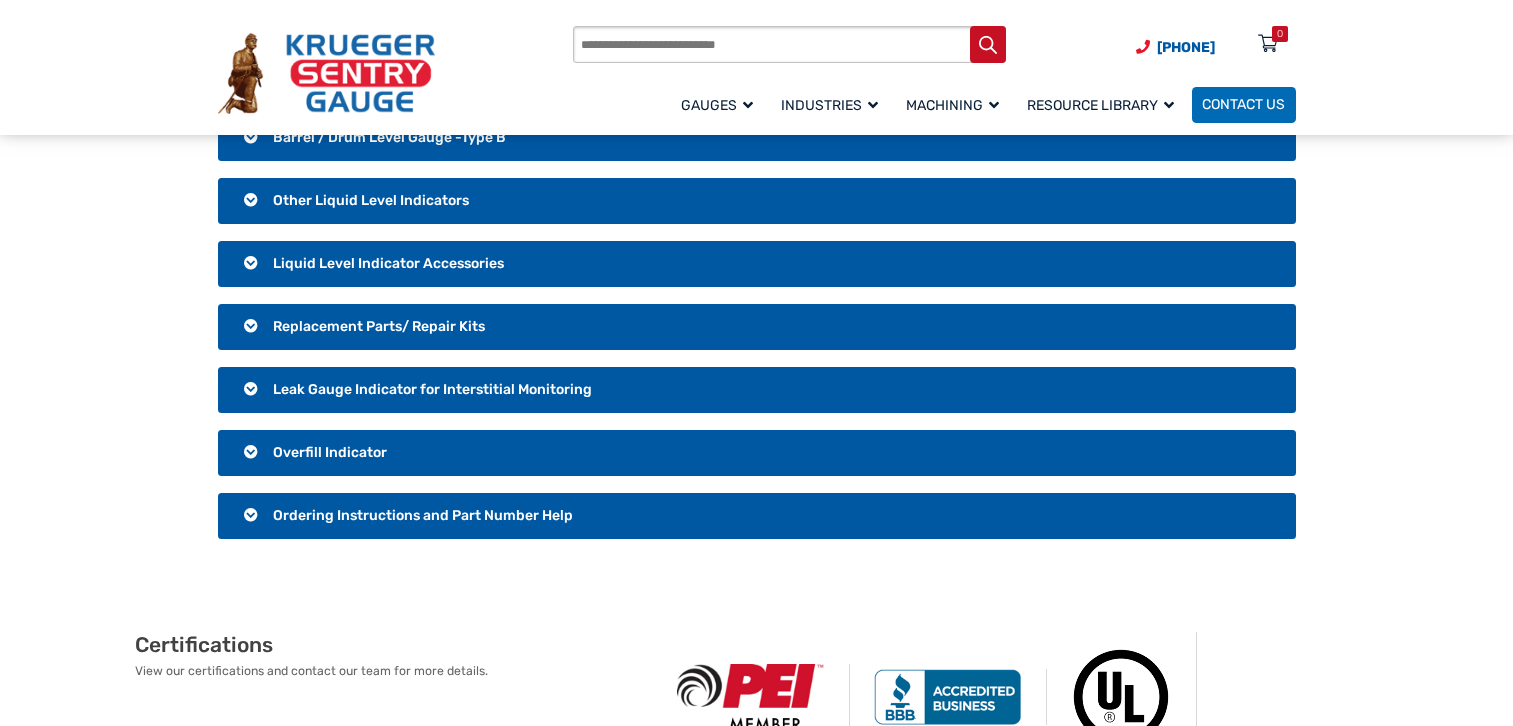 click on "Ordering Instructions and Part Number Help" at bounding box center [757, 516] 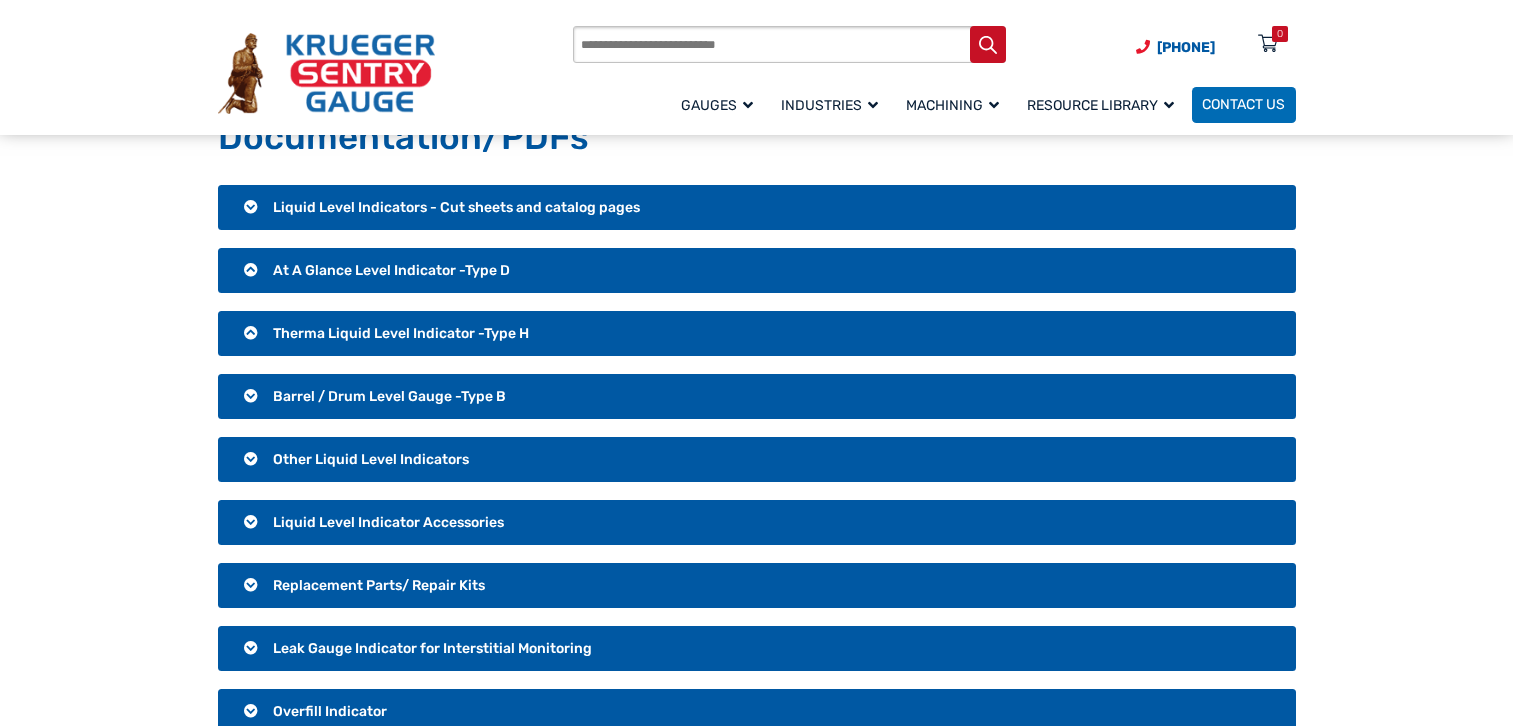 scroll, scrollTop: 0, scrollLeft: 0, axis: both 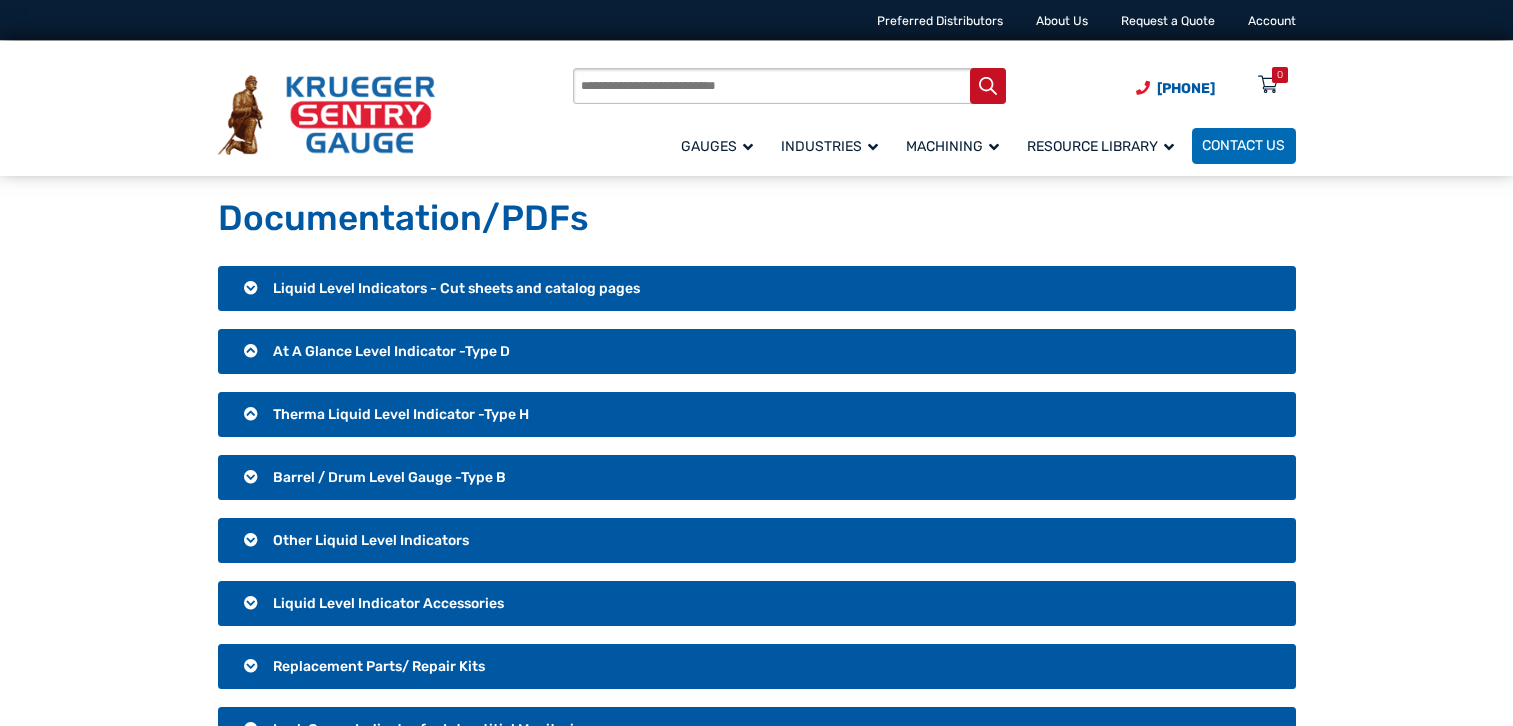 click on "Liquid Level Indicators - Cut sheets and catalog pages" at bounding box center (757, 289) 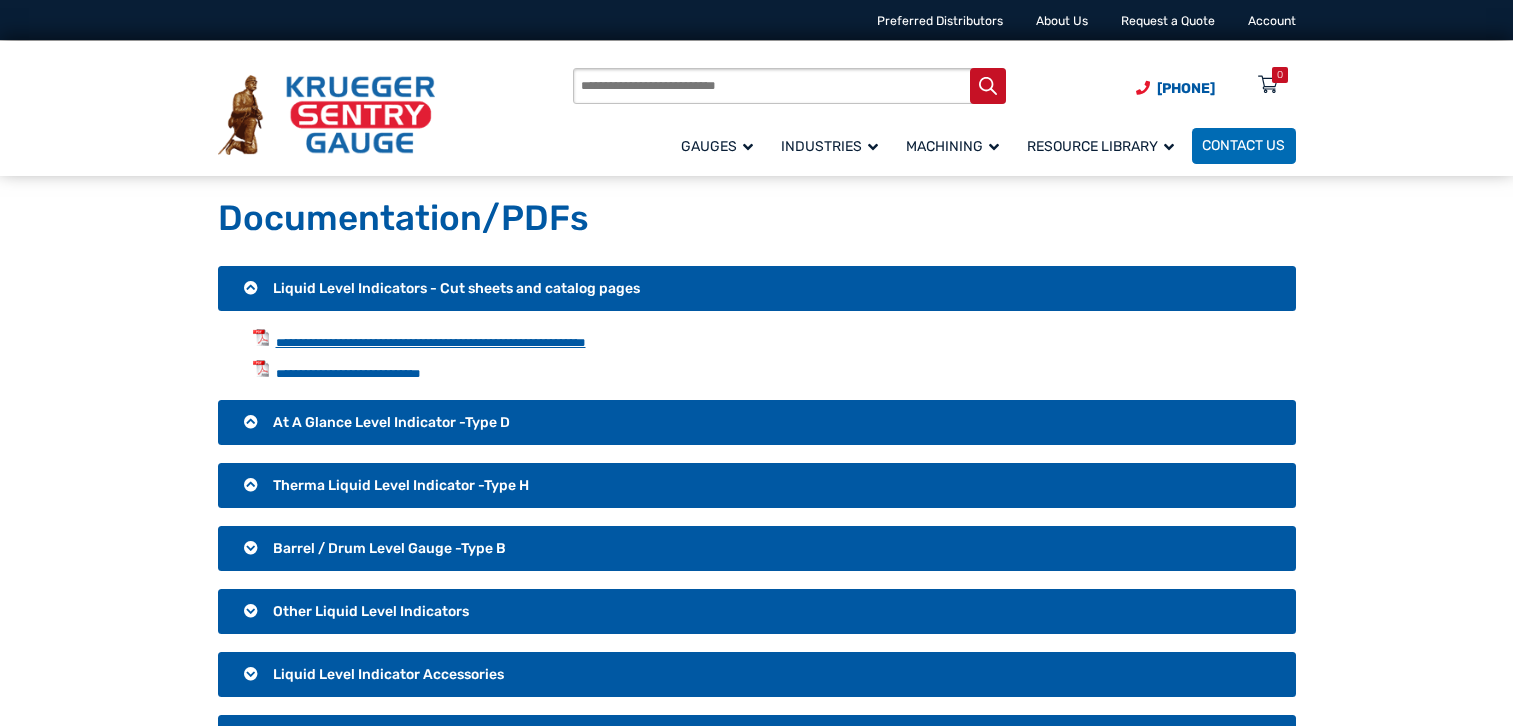 click on "**********" at bounding box center [431, 342] 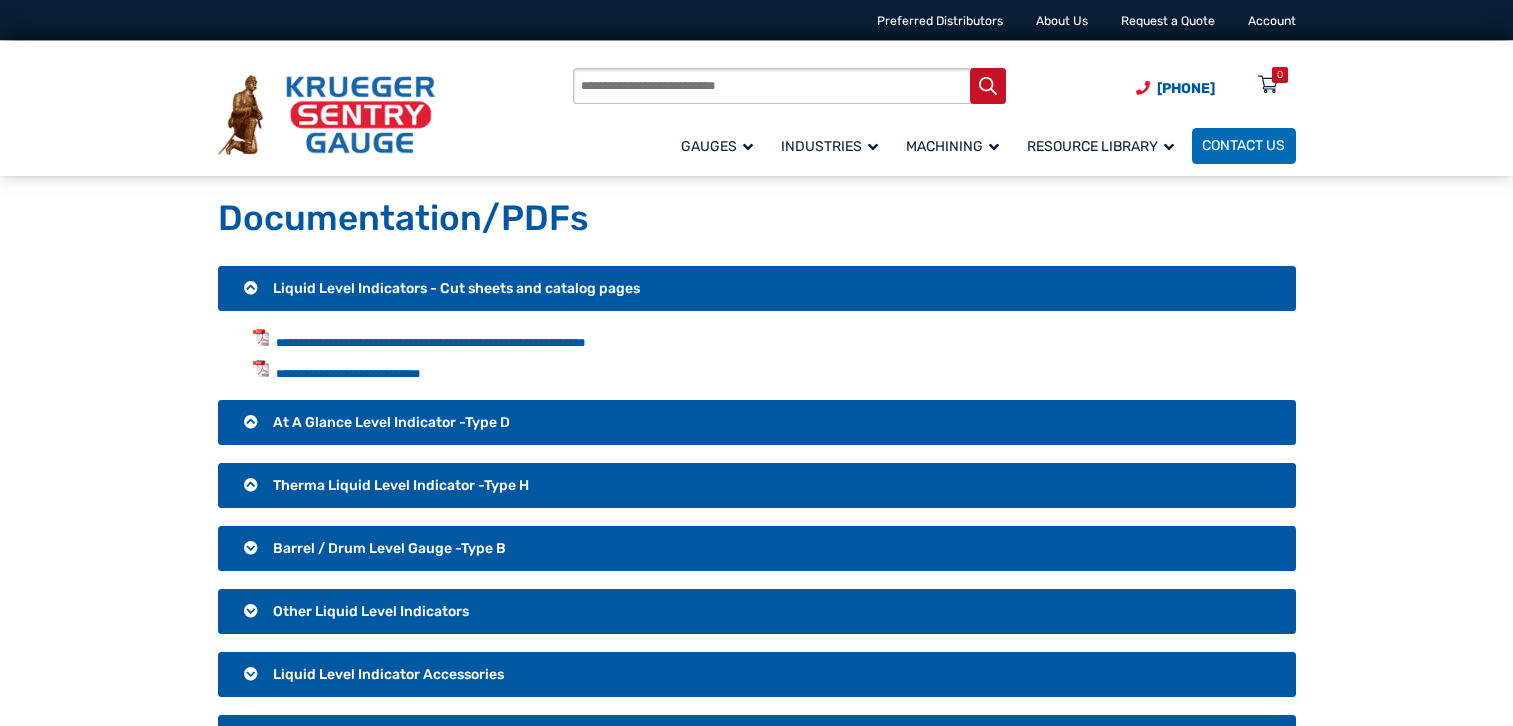 click on "Therma Liquid Level Indicator -Type H" at bounding box center (757, 486) 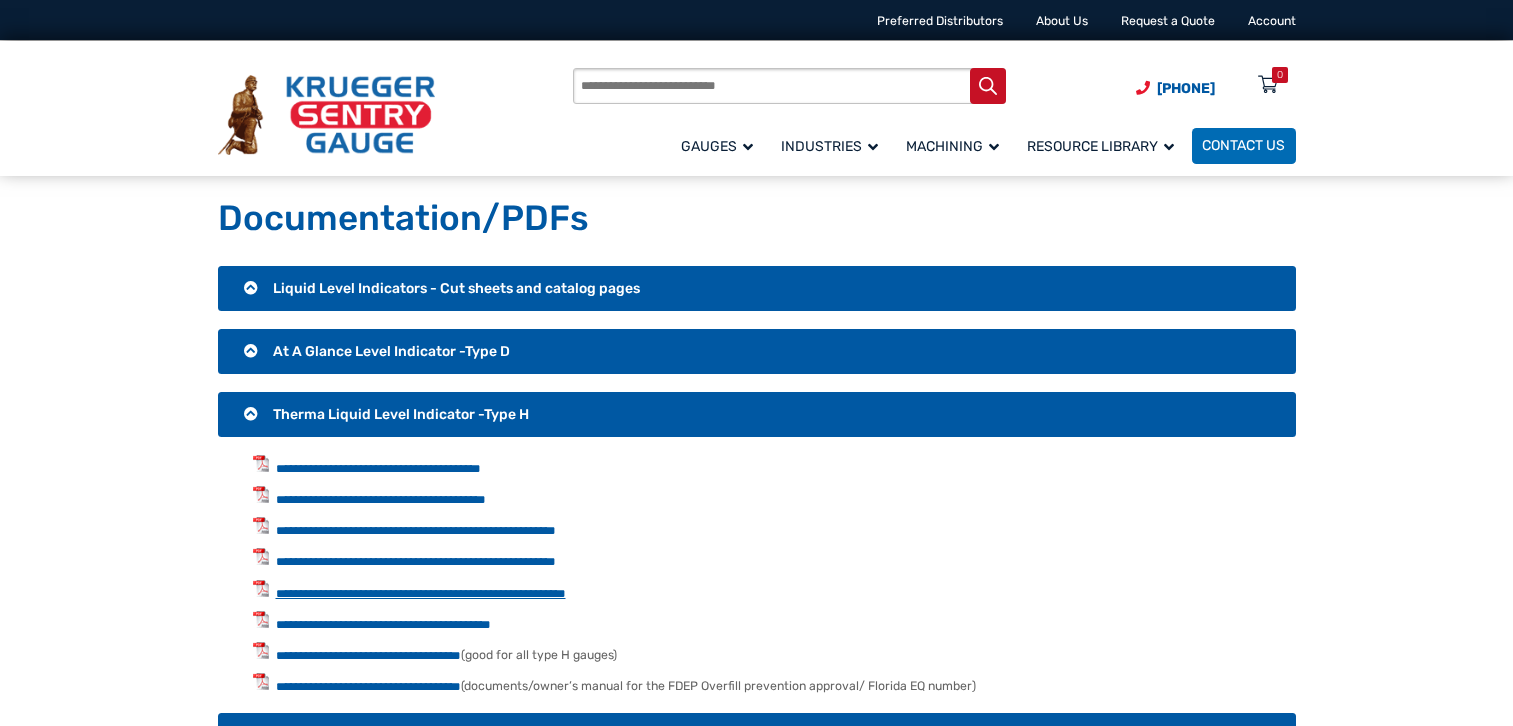 click on "**********" at bounding box center (421, 593) 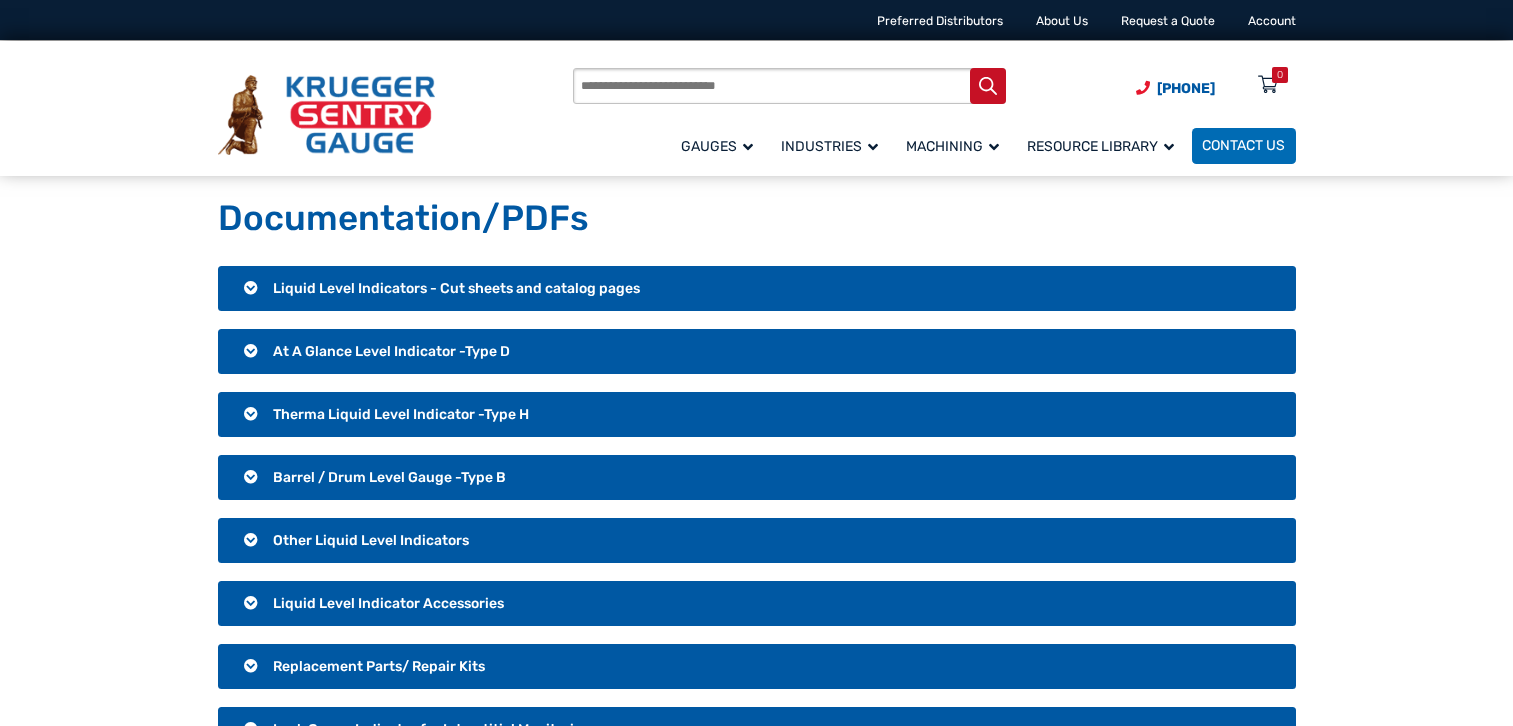 scroll, scrollTop: 0, scrollLeft: 0, axis: both 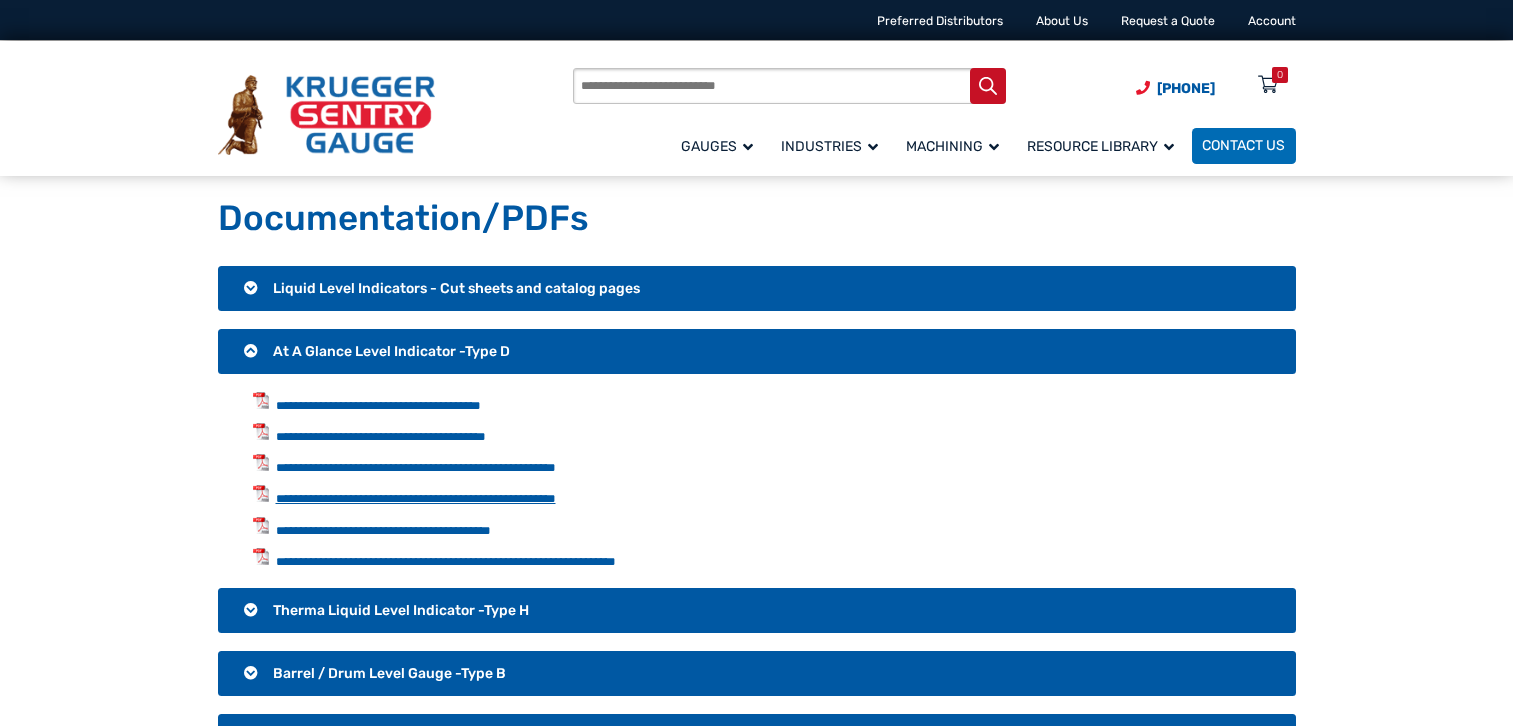 click on "**********" at bounding box center [416, 498] 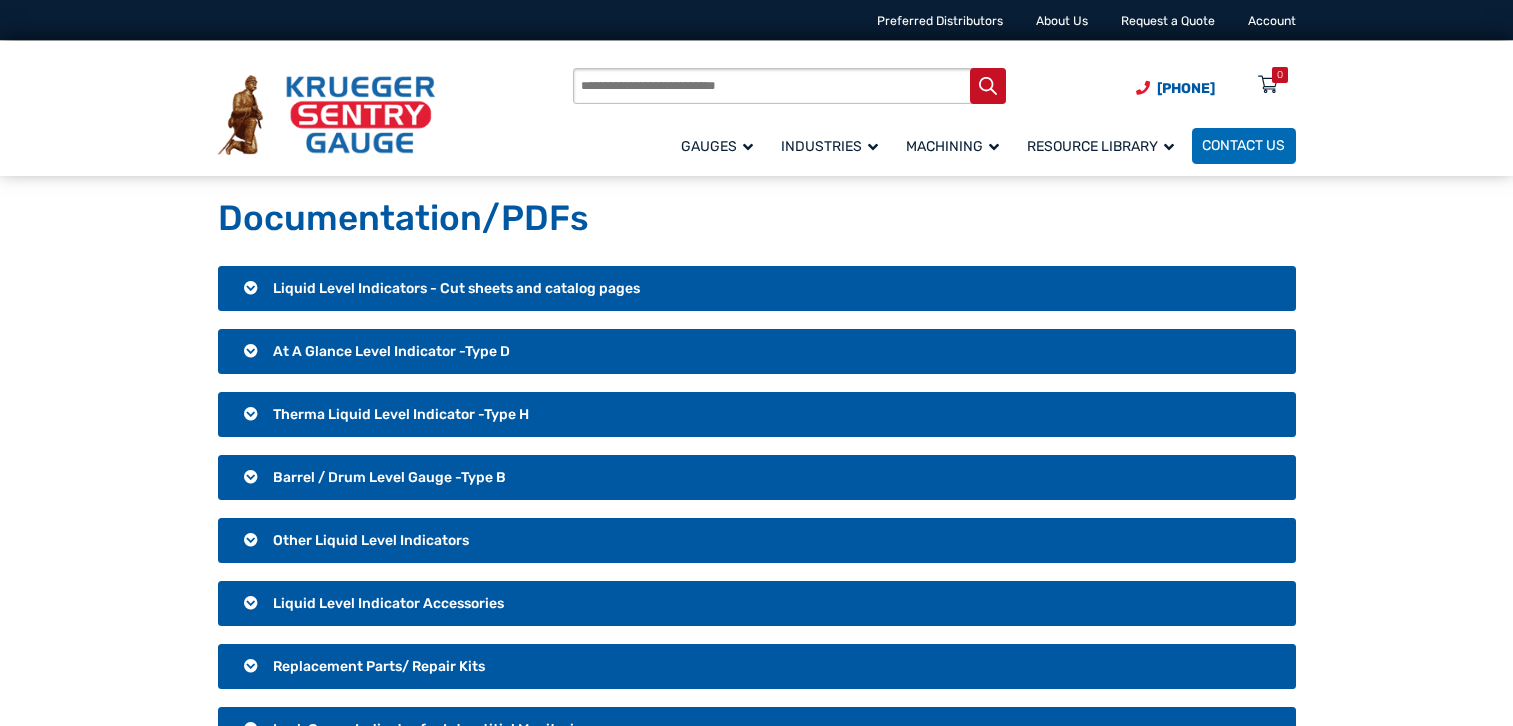 scroll, scrollTop: 0, scrollLeft: 0, axis: both 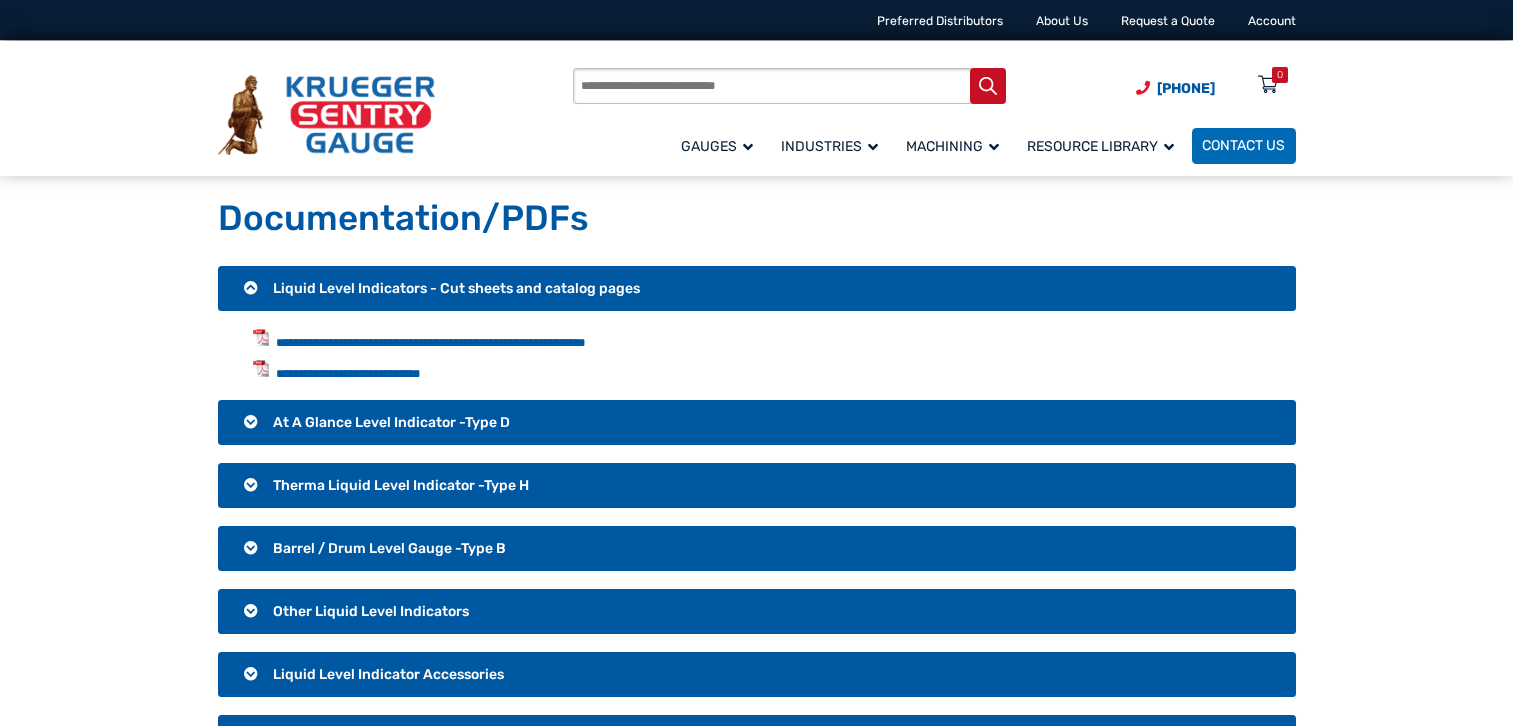 click on "At A Glance Level Indicator -Type D" at bounding box center (757, 423) 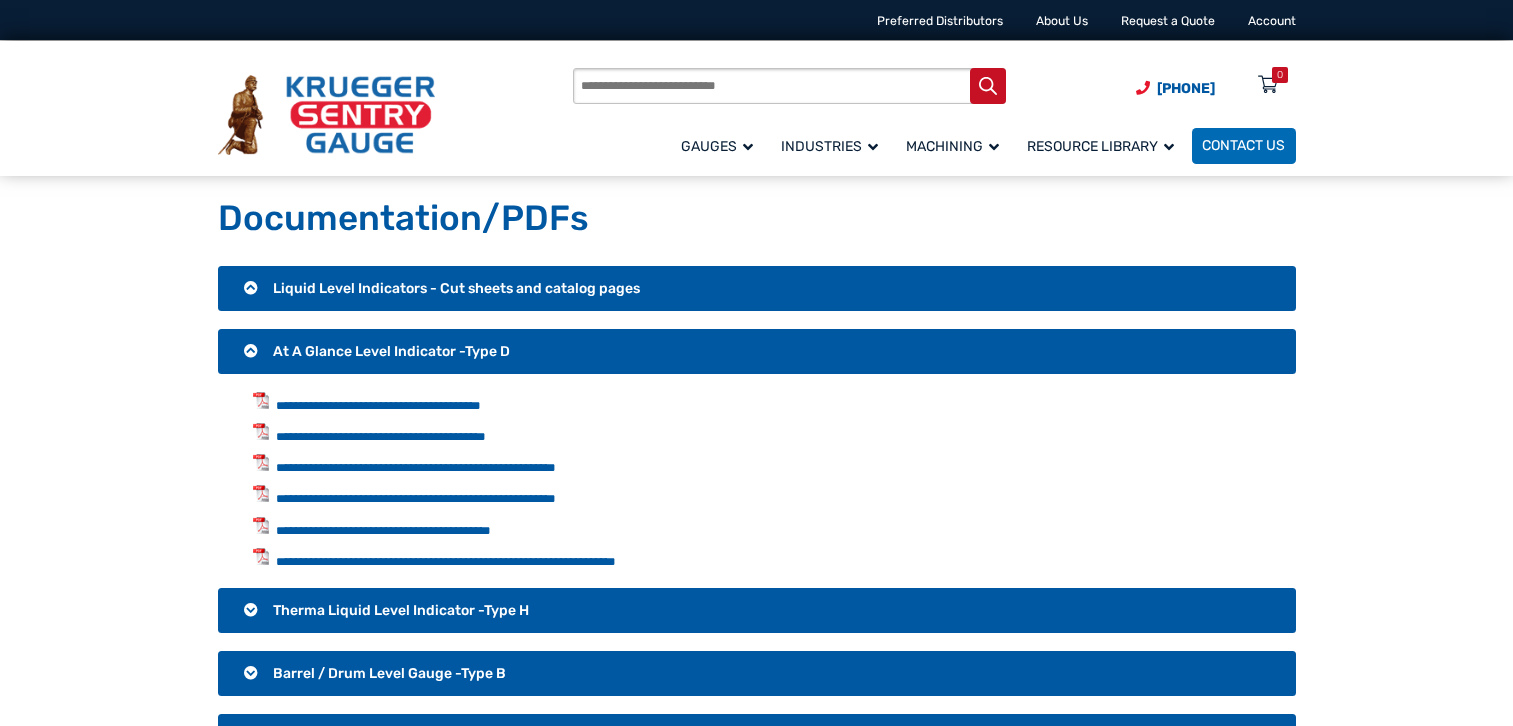 scroll, scrollTop: 0, scrollLeft: 0, axis: both 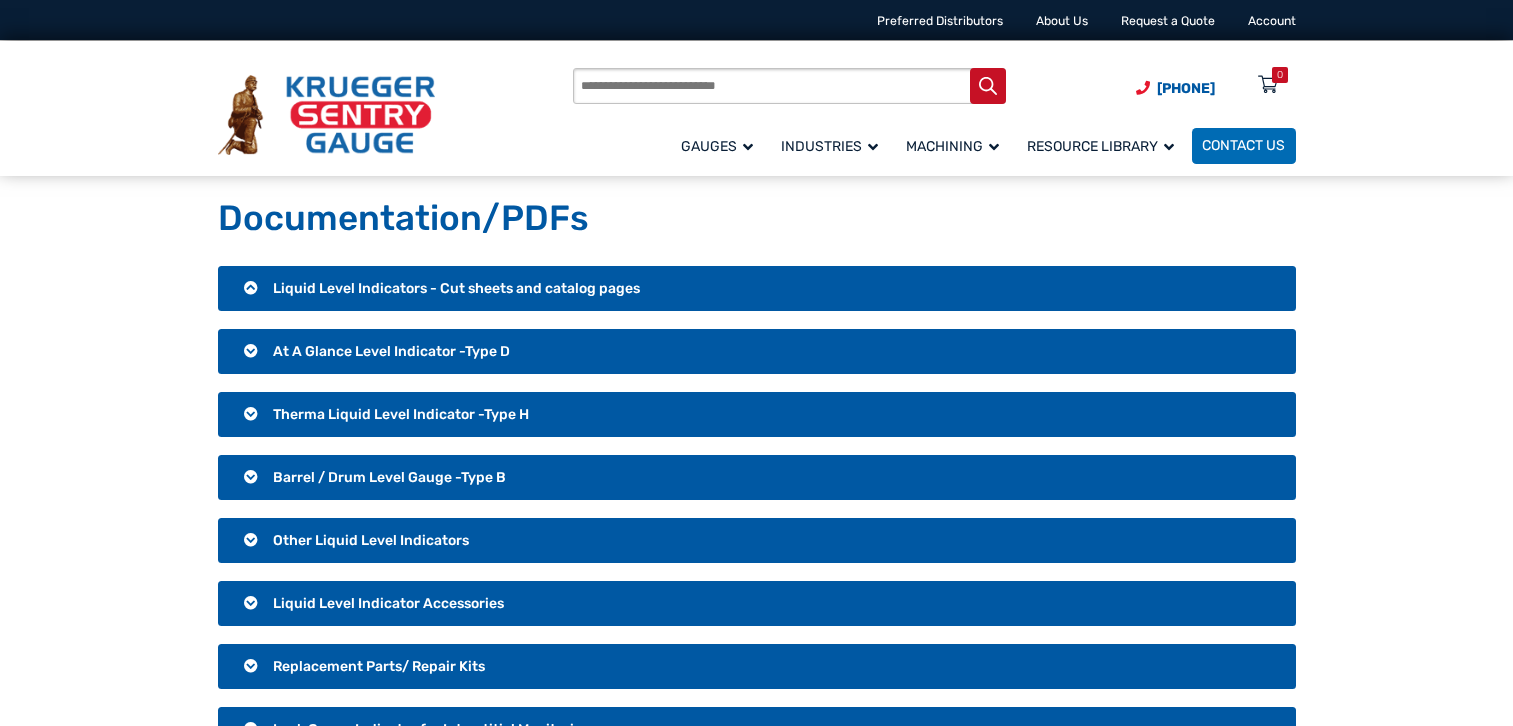 click on "At A Glance Level Indicator -Type D" at bounding box center (391, 351) 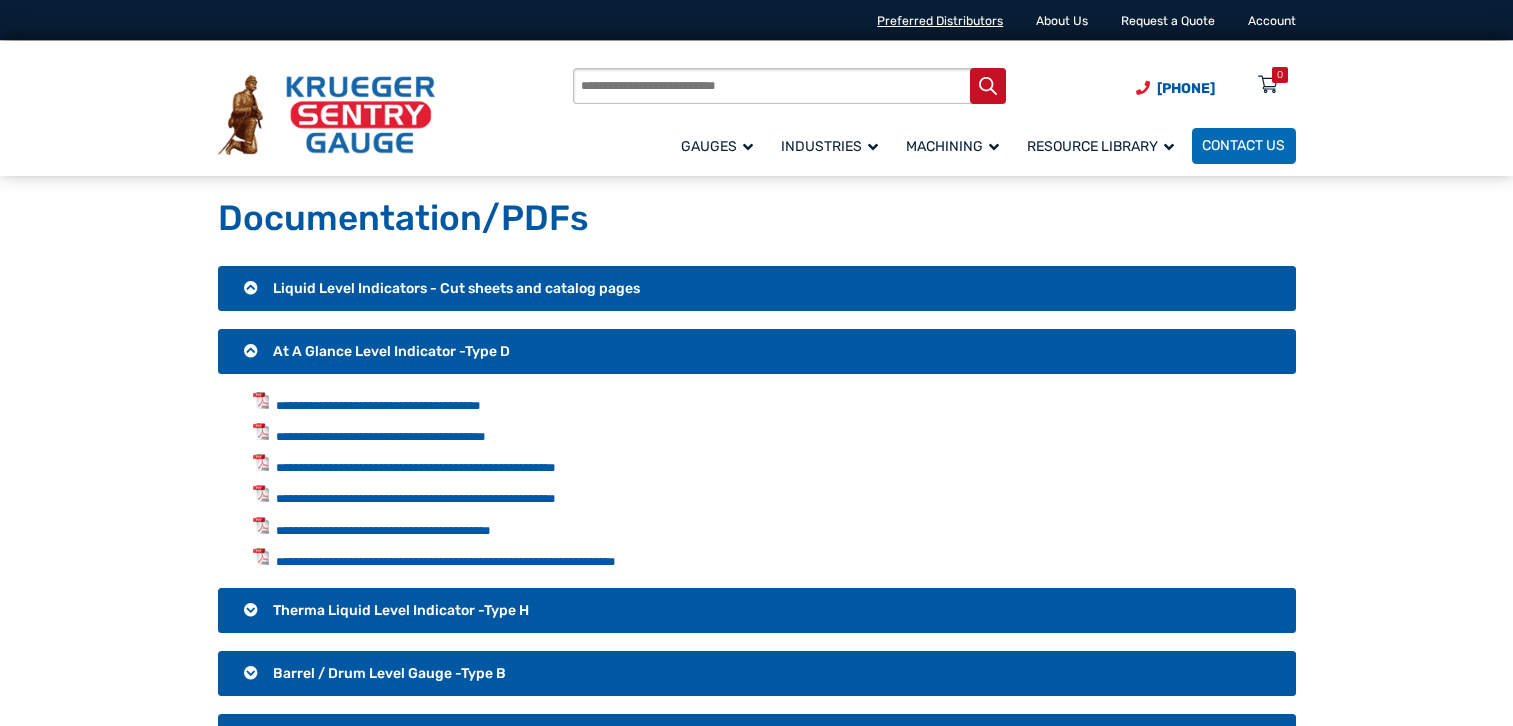 click on "Preferred Distributors" at bounding box center (940, 21) 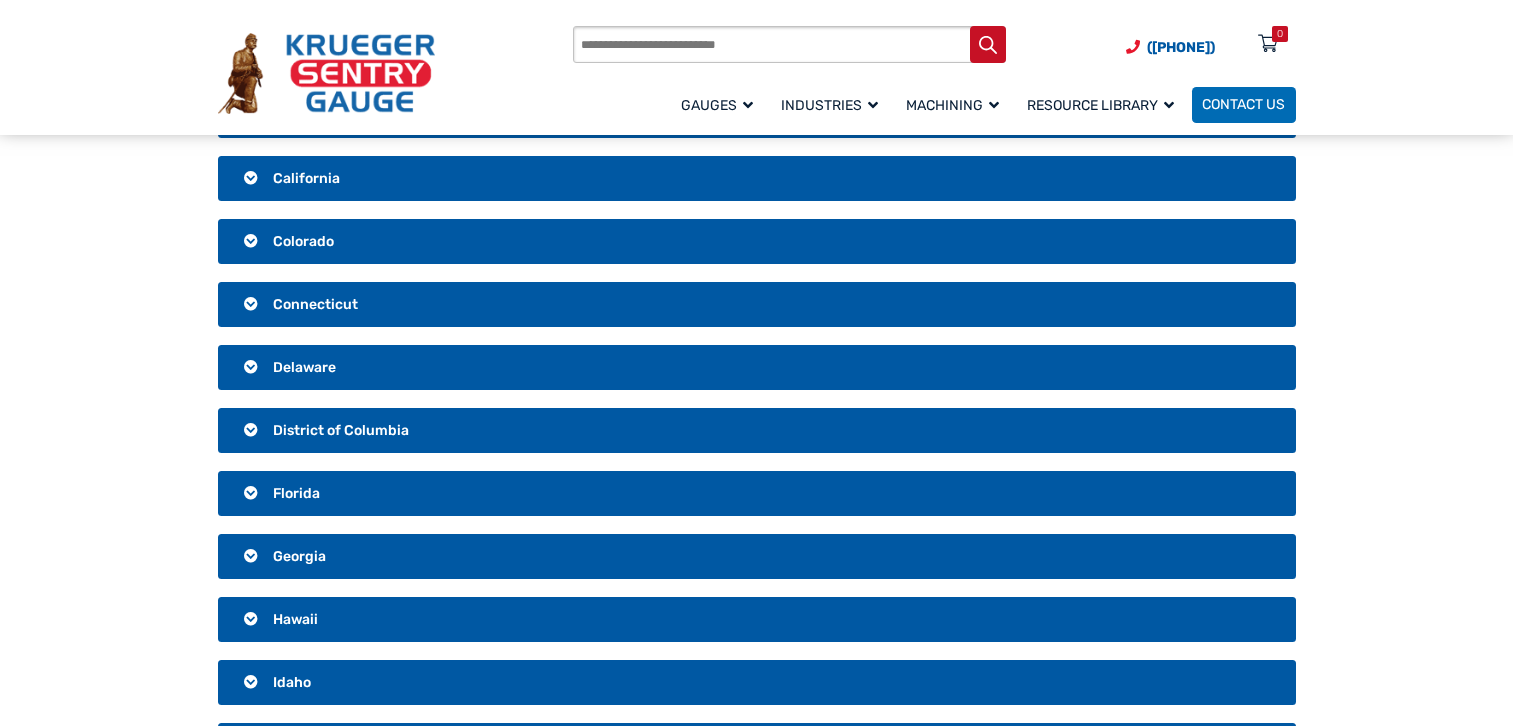scroll, scrollTop: 594, scrollLeft: 0, axis: vertical 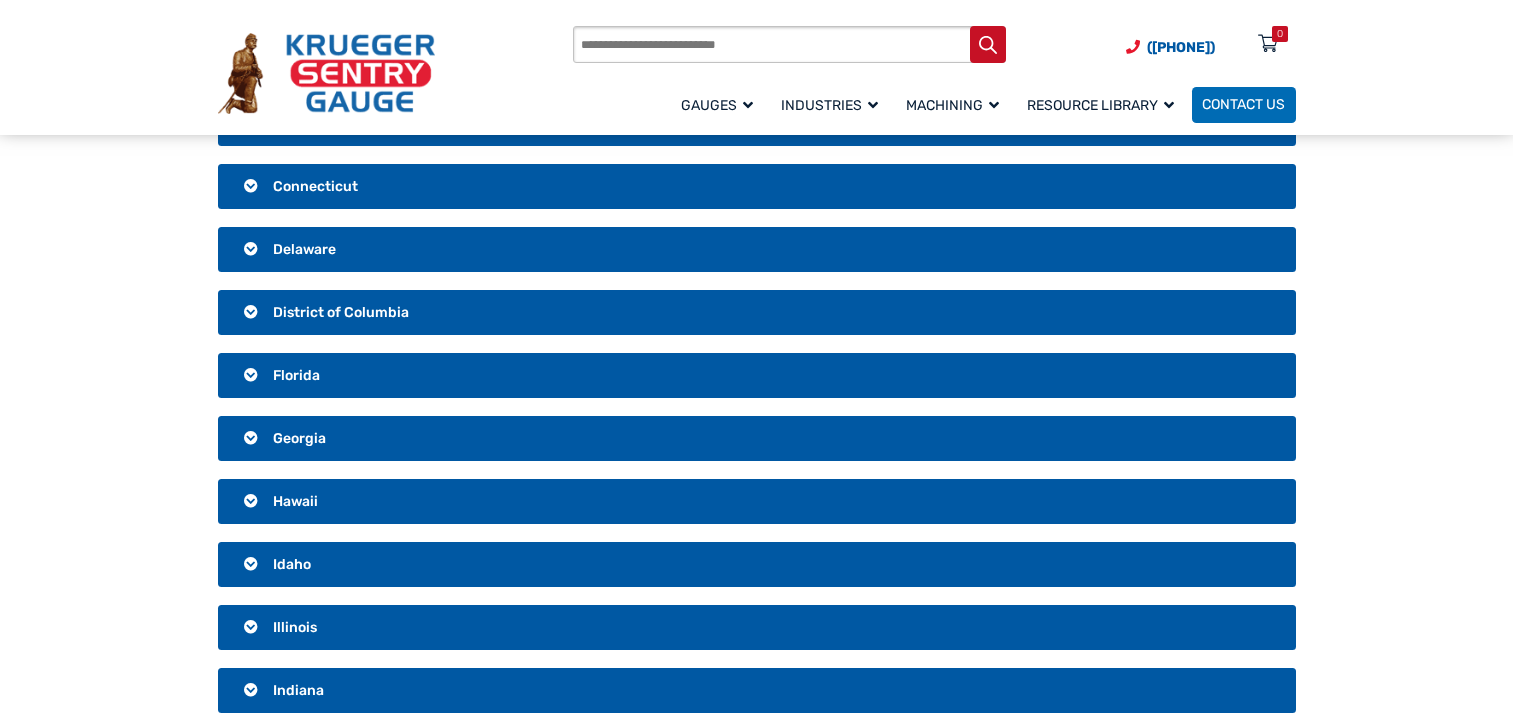 click on "Hawaii" at bounding box center (295, 501) 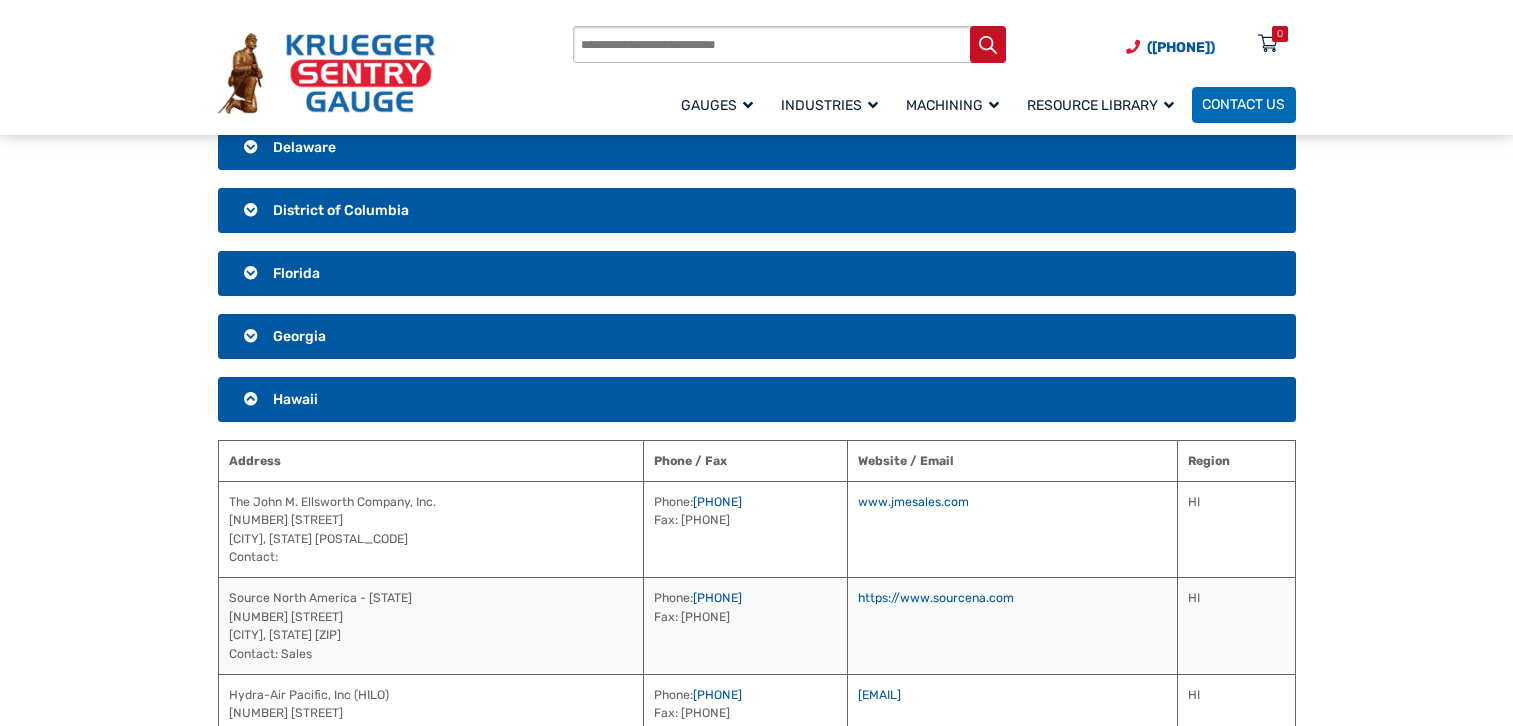 scroll, scrollTop: 893, scrollLeft: 0, axis: vertical 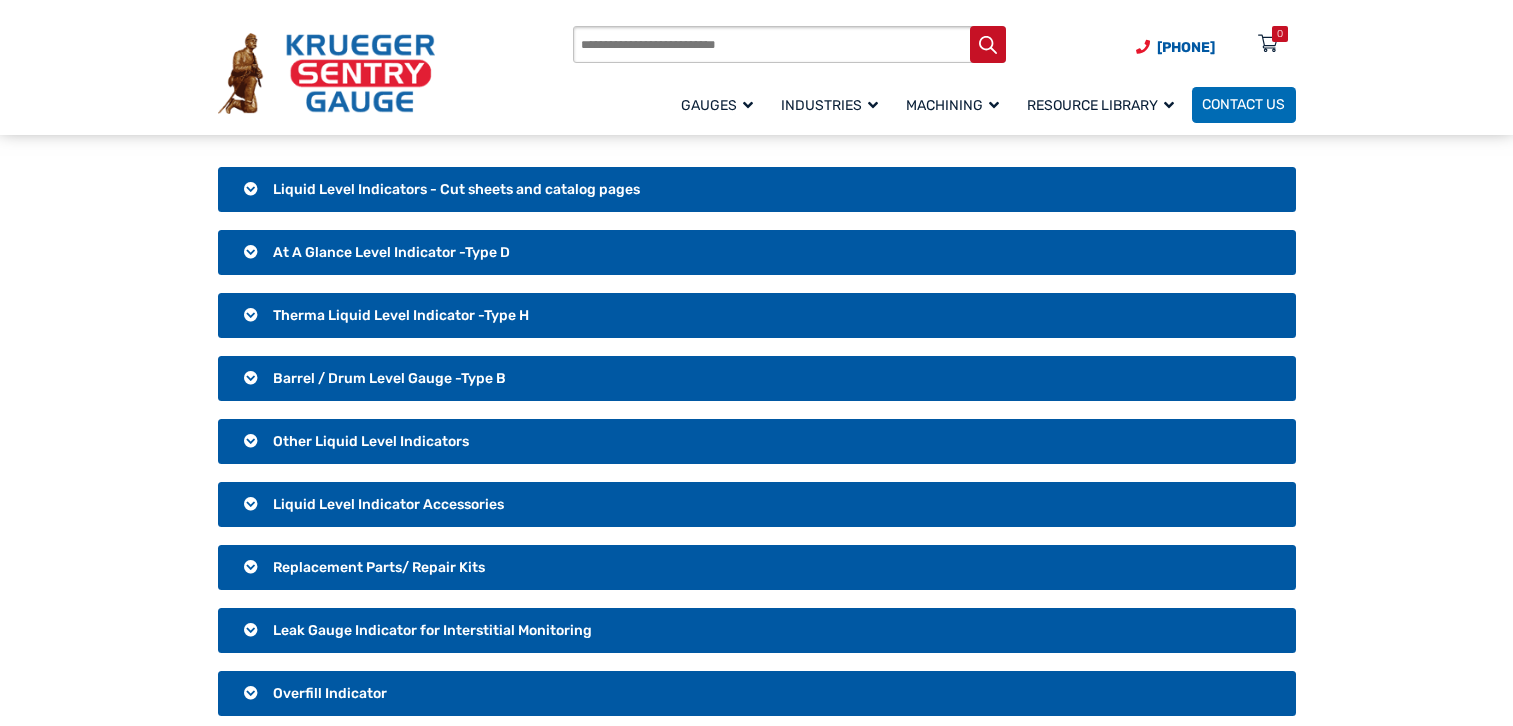 click on "At A Glance Level Indicator -Type D" at bounding box center (757, 253) 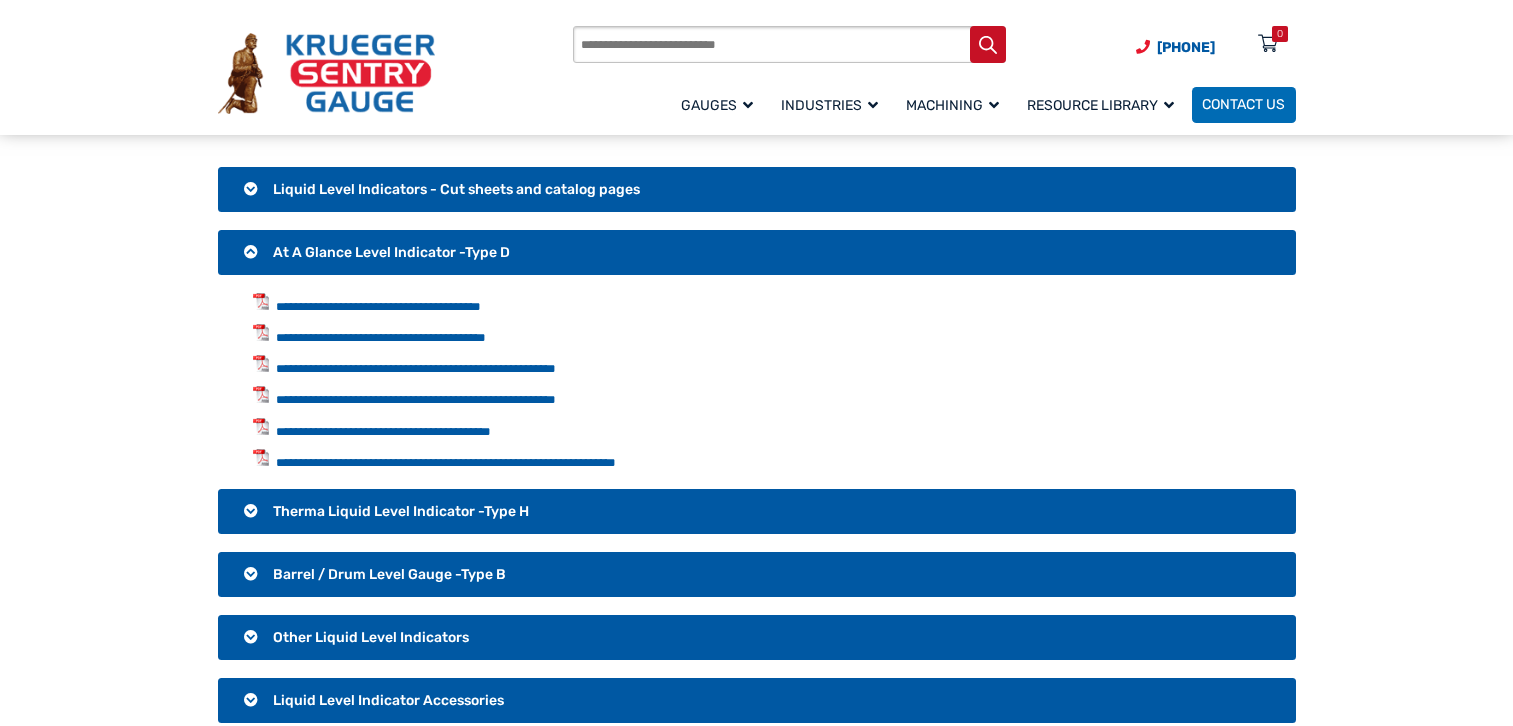 scroll, scrollTop: 0, scrollLeft: 0, axis: both 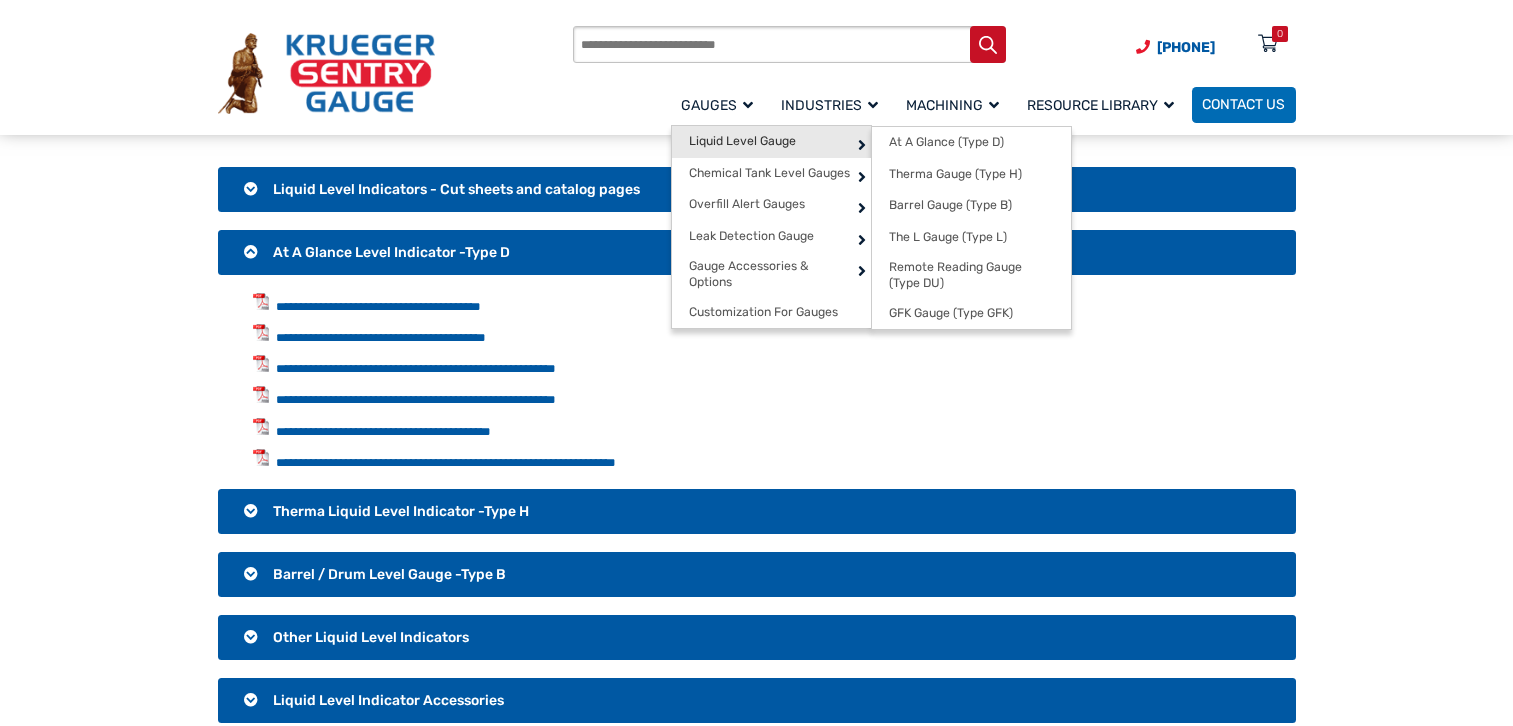 click on "Liquid Level Gauge" at bounding box center [742, 141] 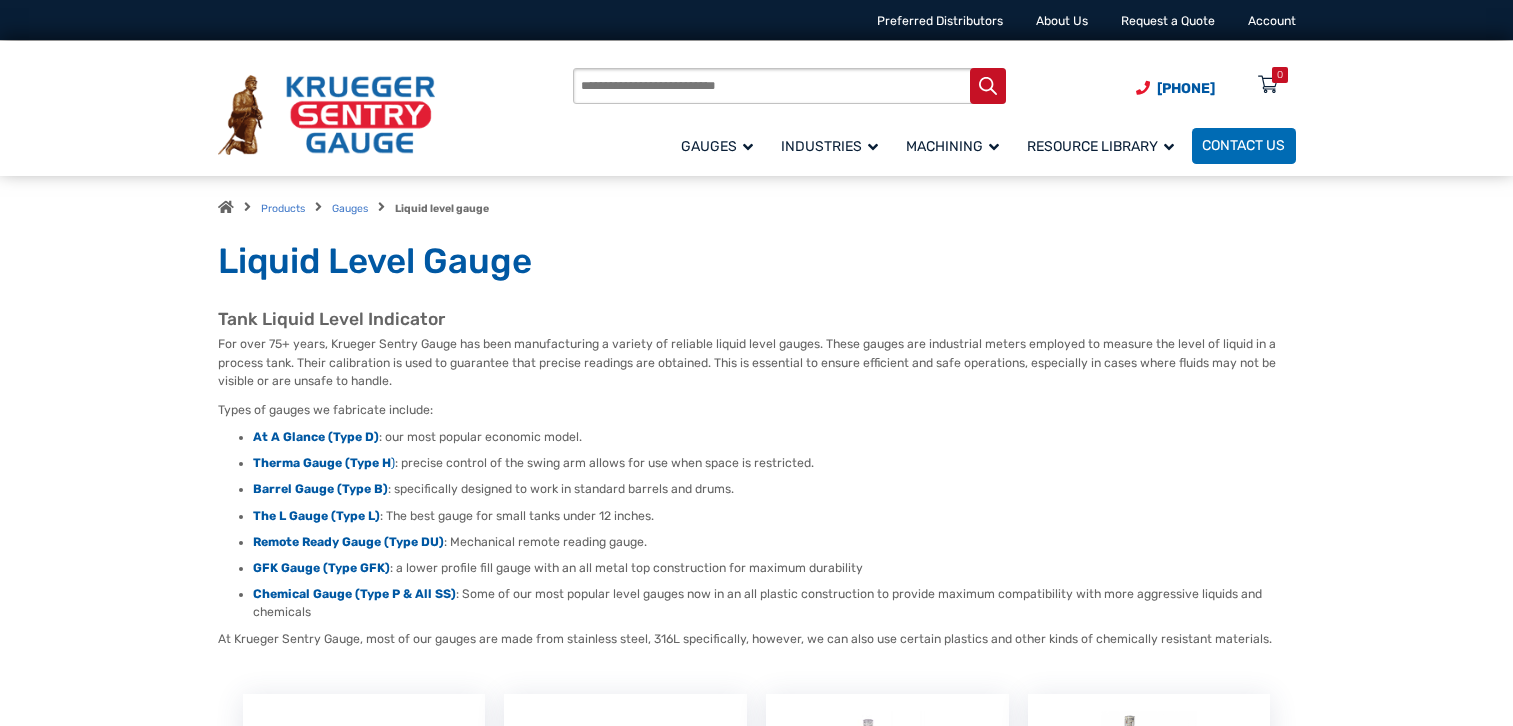 scroll, scrollTop: 0, scrollLeft: 0, axis: both 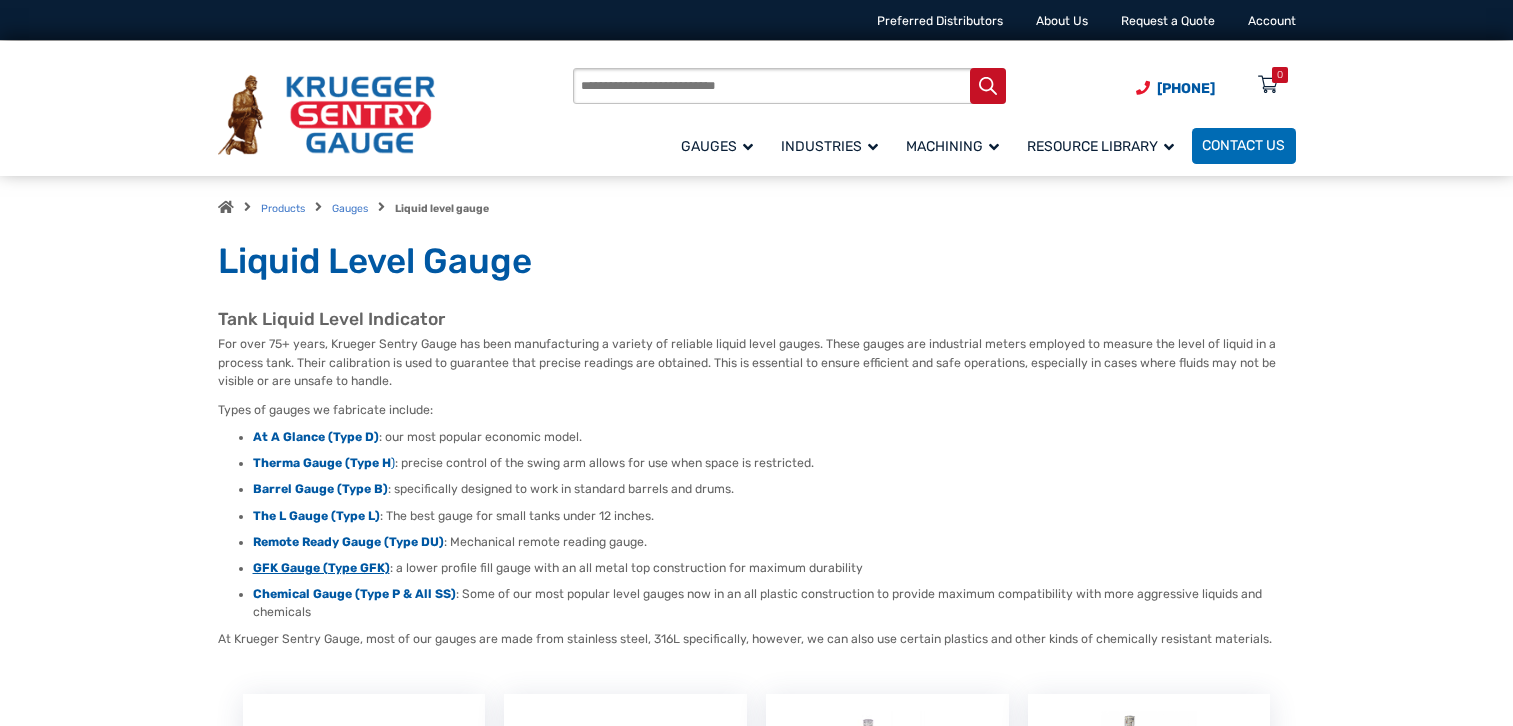click on "GFK Gauge (Type GFK)" at bounding box center [321, 568] 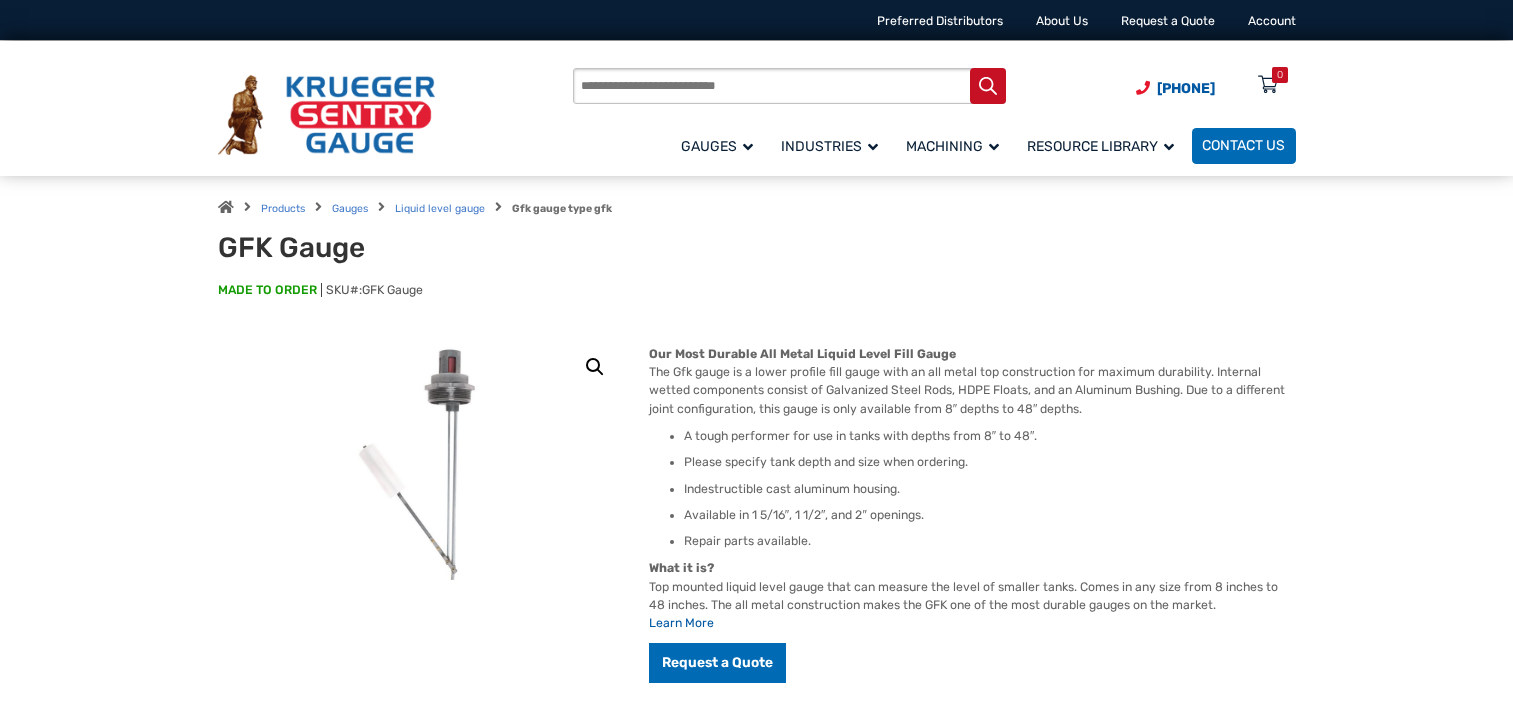 scroll, scrollTop: 0, scrollLeft: 0, axis: both 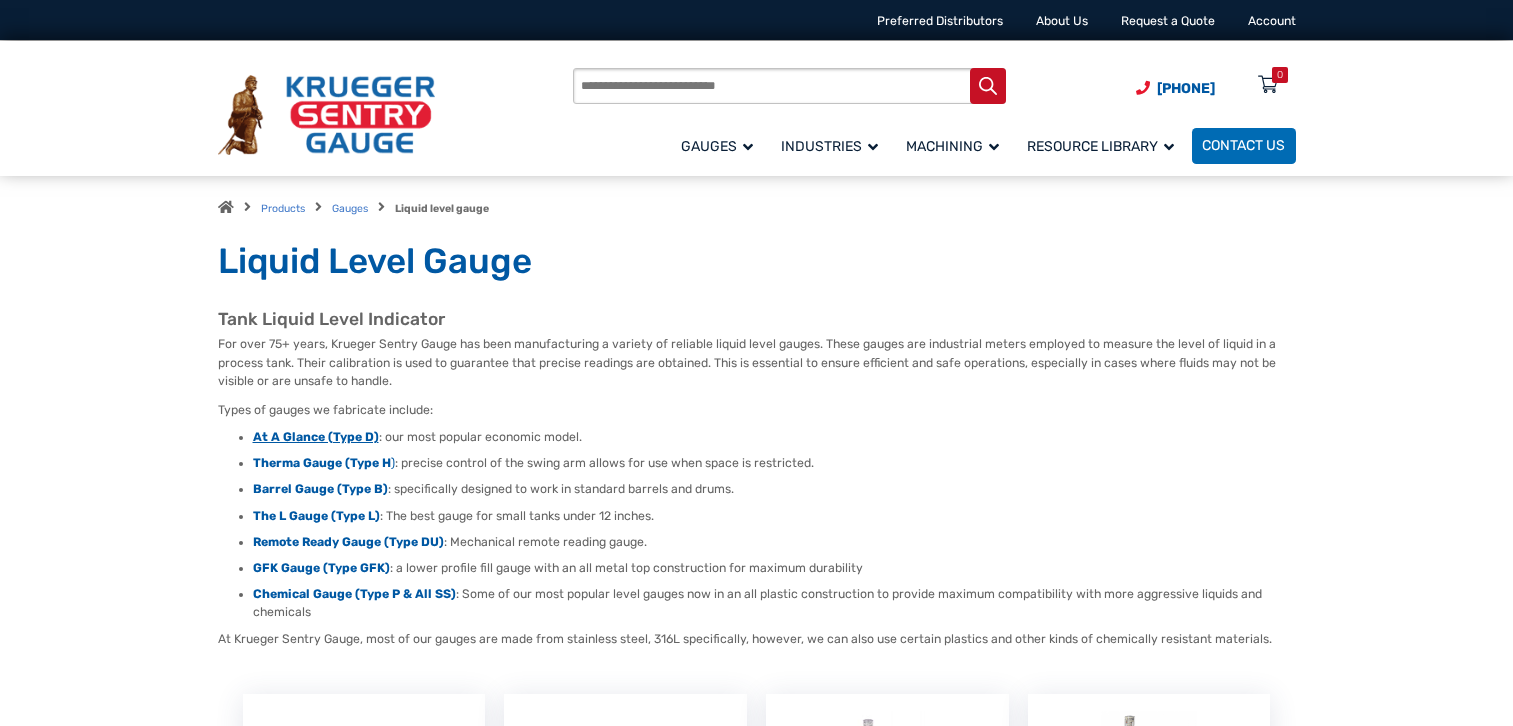click on "At A Glance (Type D)" at bounding box center (316, 437) 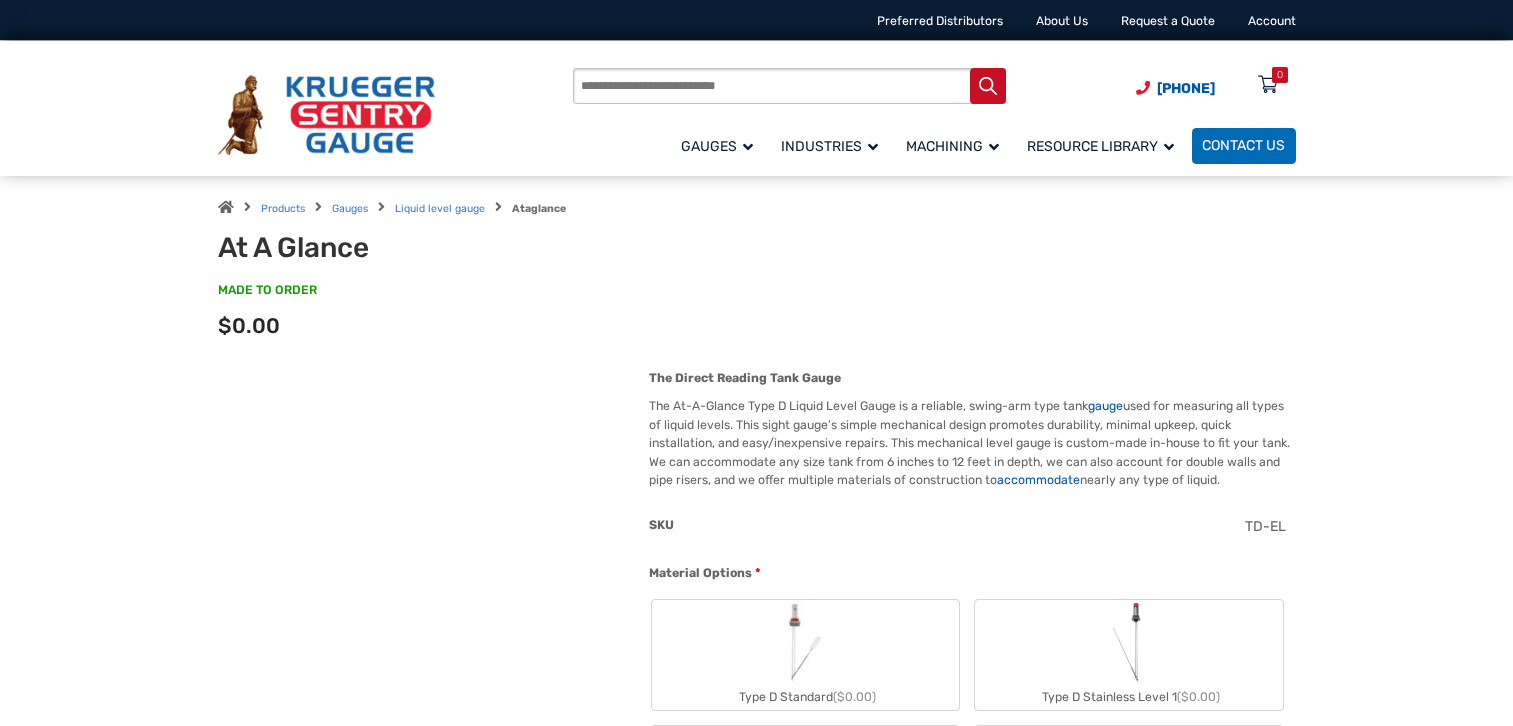 scroll, scrollTop: 0, scrollLeft: 0, axis: both 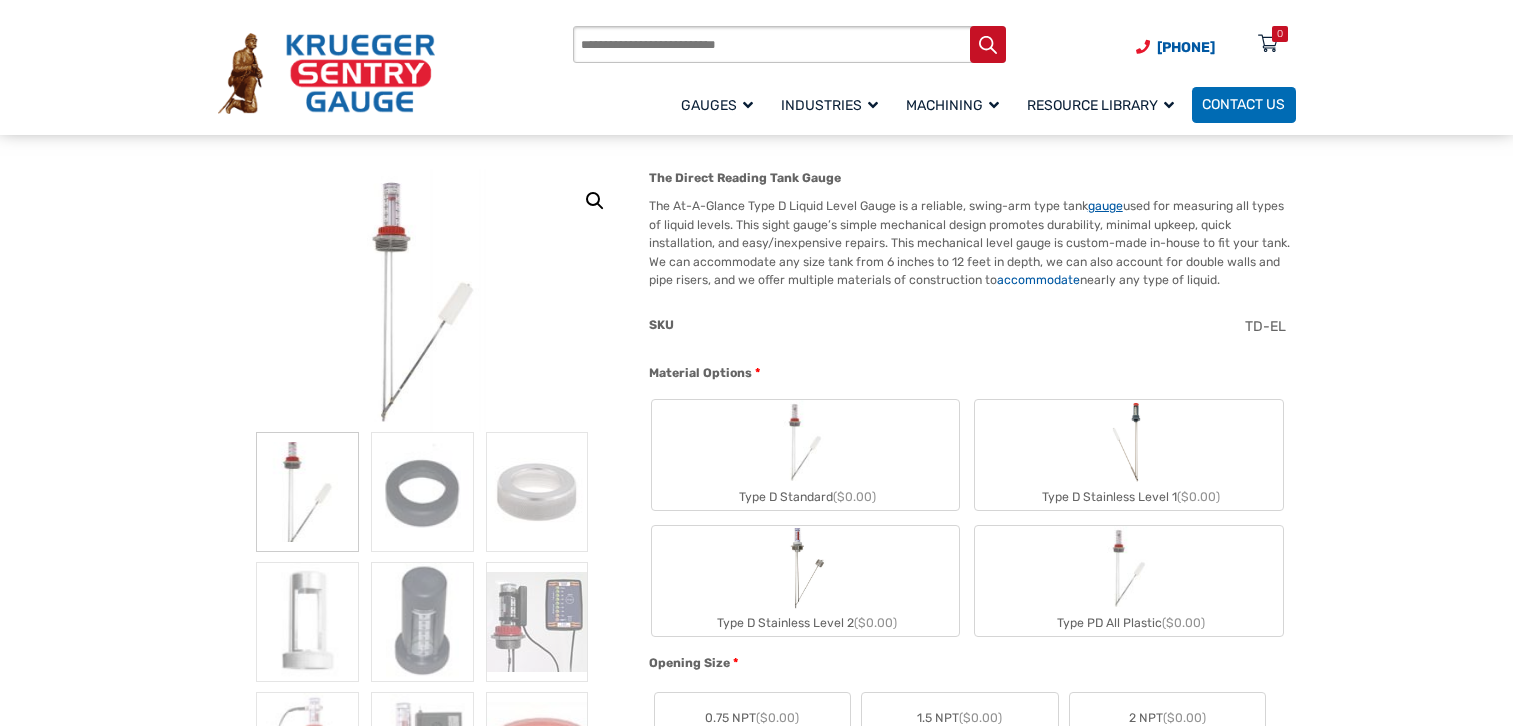 click on "gauge" at bounding box center [1105, 206] 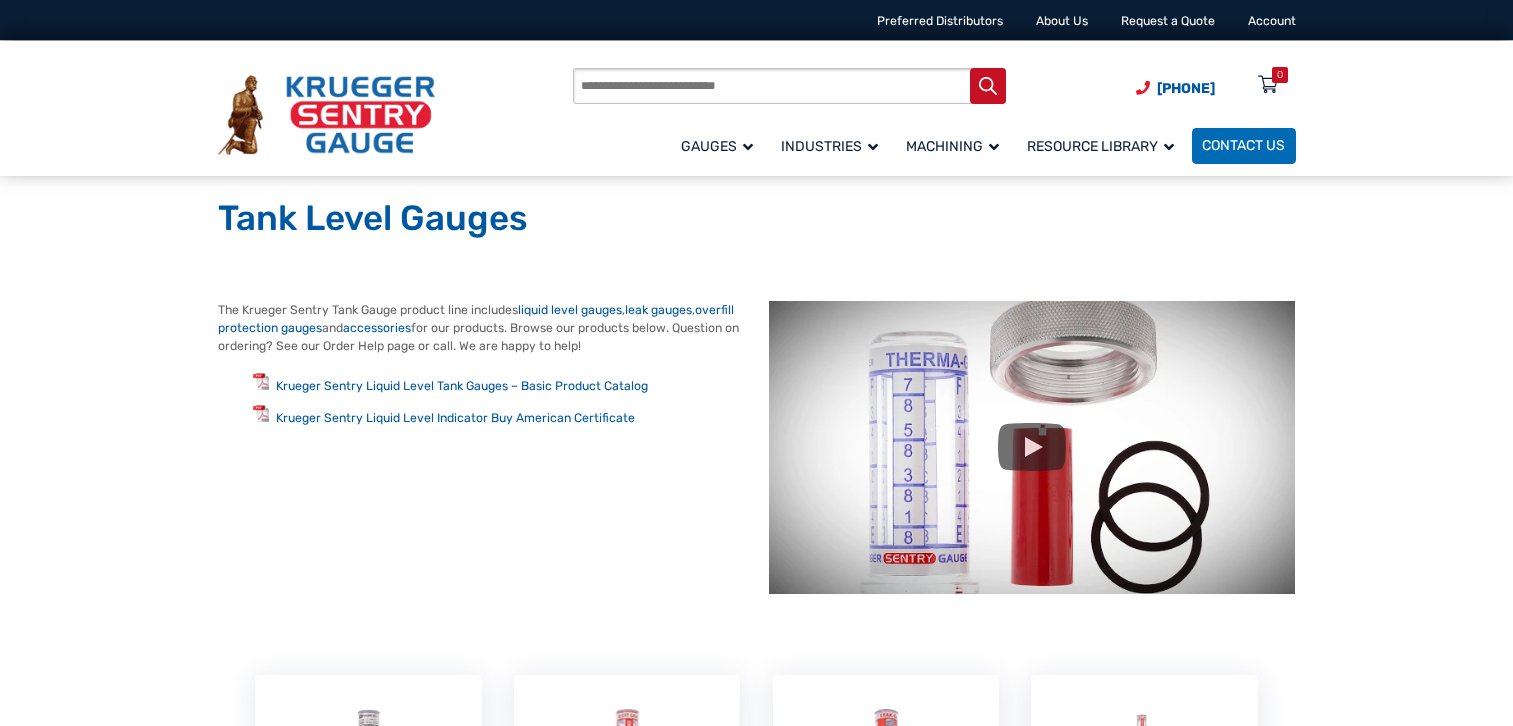 scroll, scrollTop: 0, scrollLeft: 0, axis: both 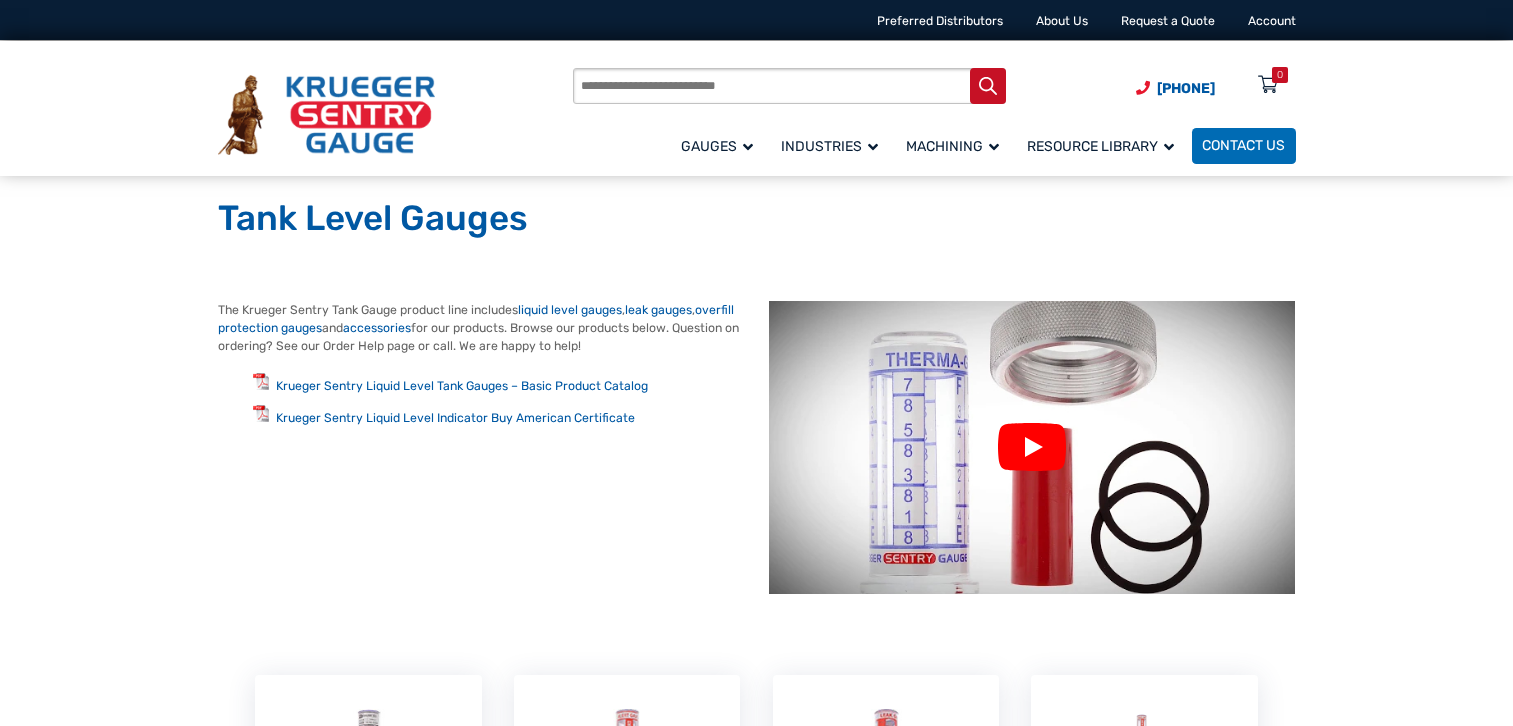 click at bounding box center (1032, 448) 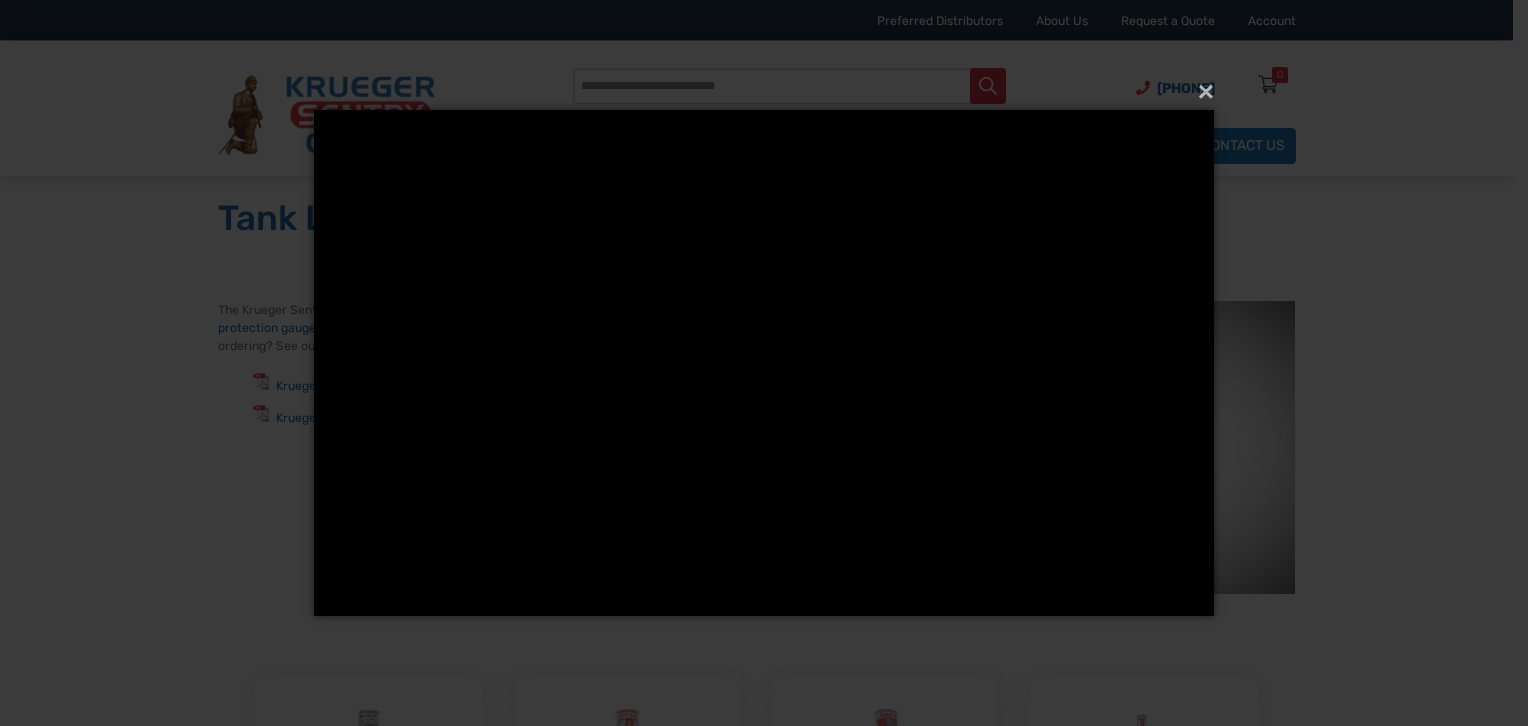 click on "×" at bounding box center (764, 363) 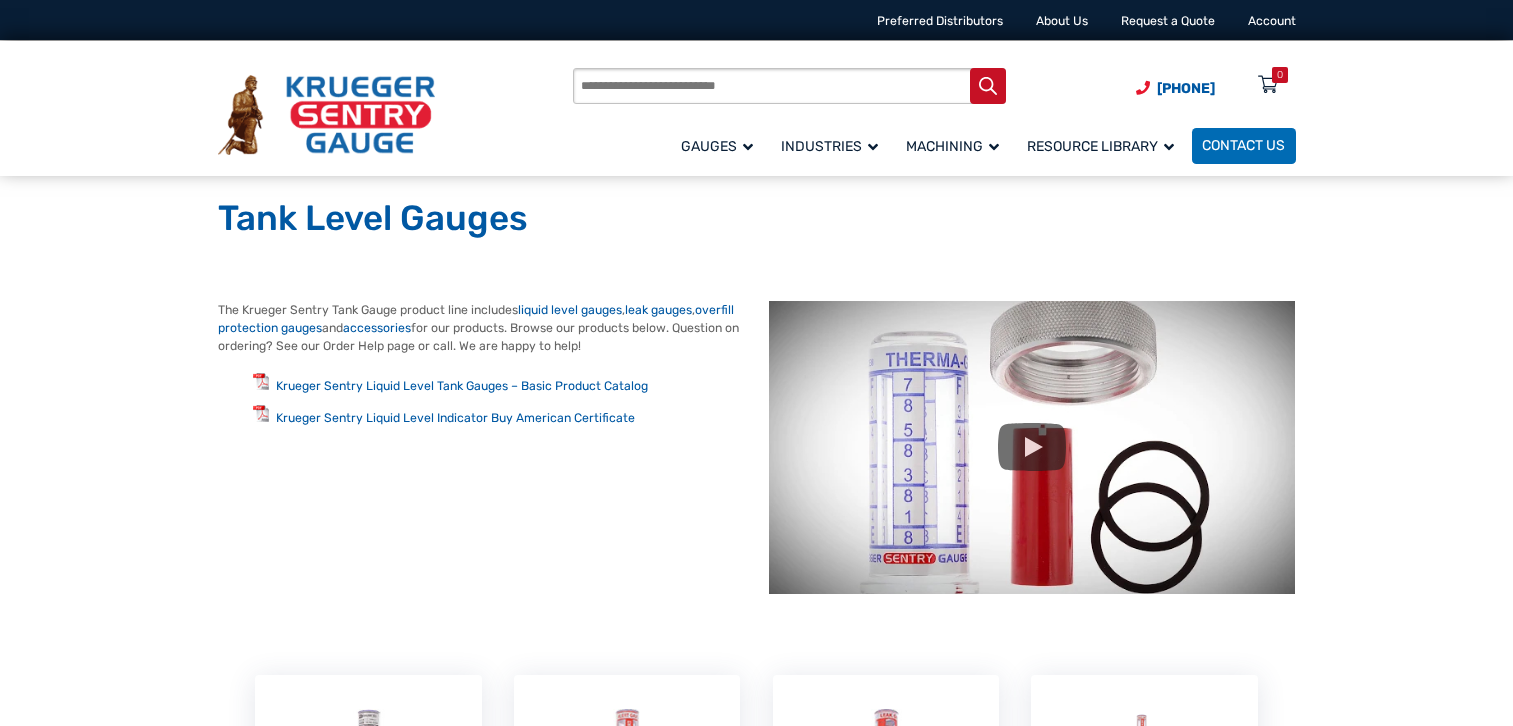 click on "The Krueger Sentry Tank Gauge product line includes  liquid level gauges ,  leak gauges ,  overfill protection gauges  and  accessories  for our products. Browse our products below. Question on ordering? See our Order Help page or call. We are happy to help!
Krueger Sentry Liquid Level Tank Gauges – Basic Product Catalog
Krueger Sentry Liquid Level Indicator Buy American Certificate" at bounding box center [756, 451] 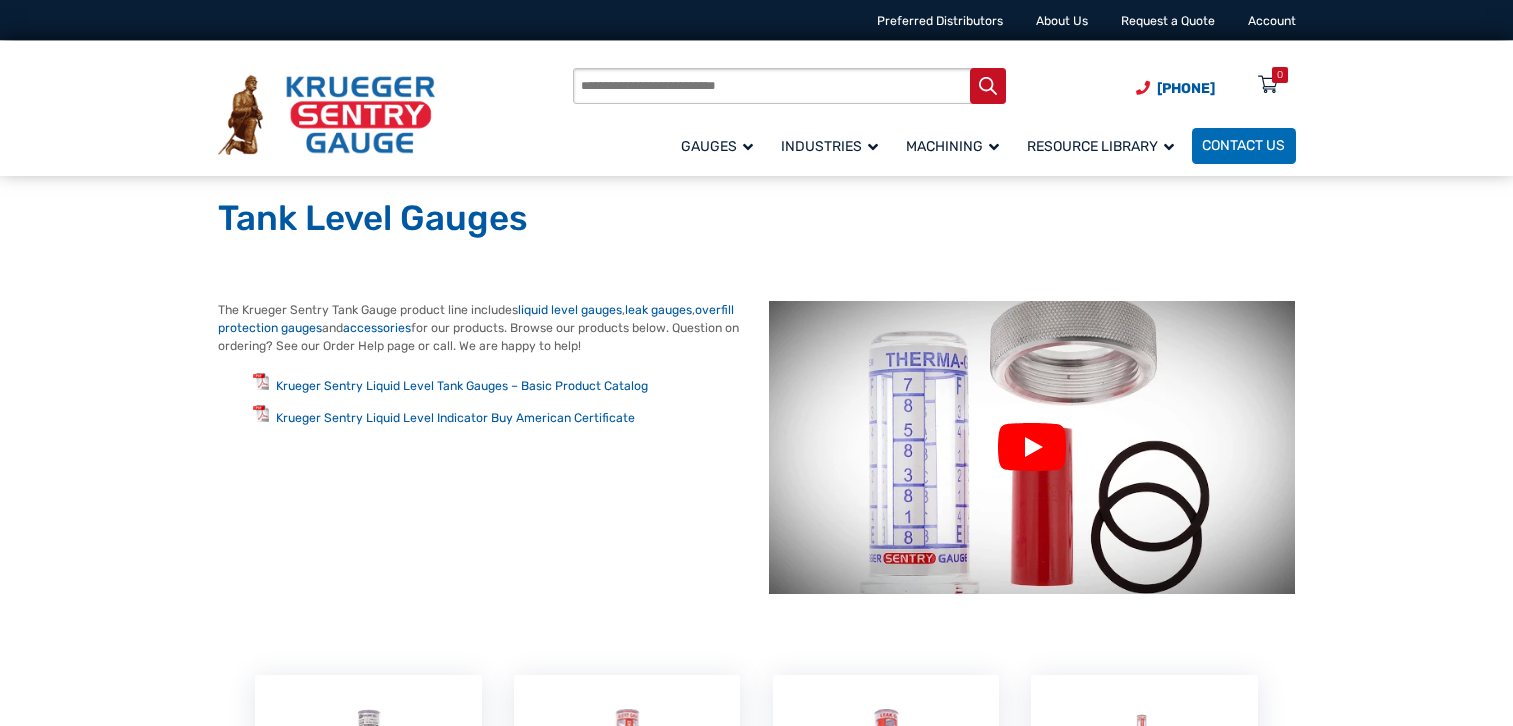 click at bounding box center [1032, 448] 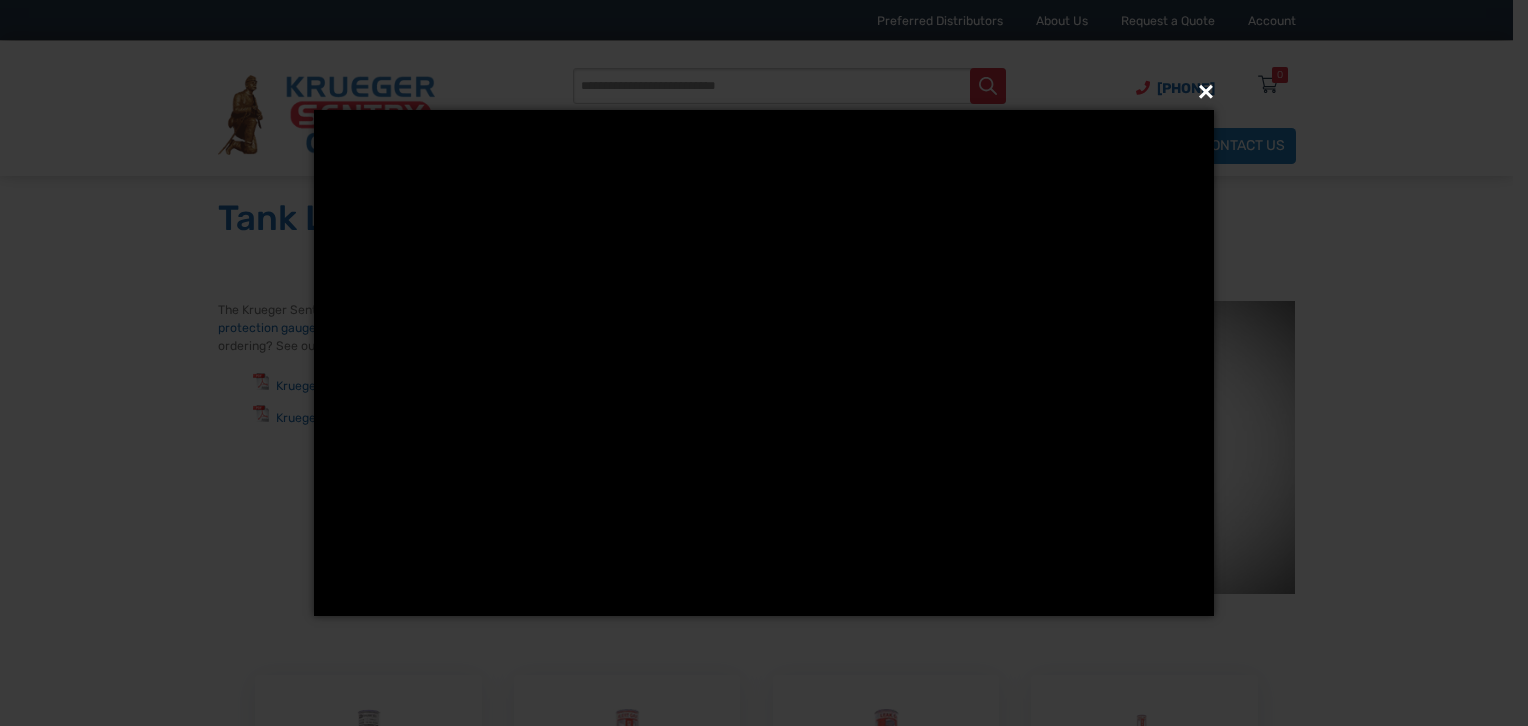 click on "×" at bounding box center (770, 92) 